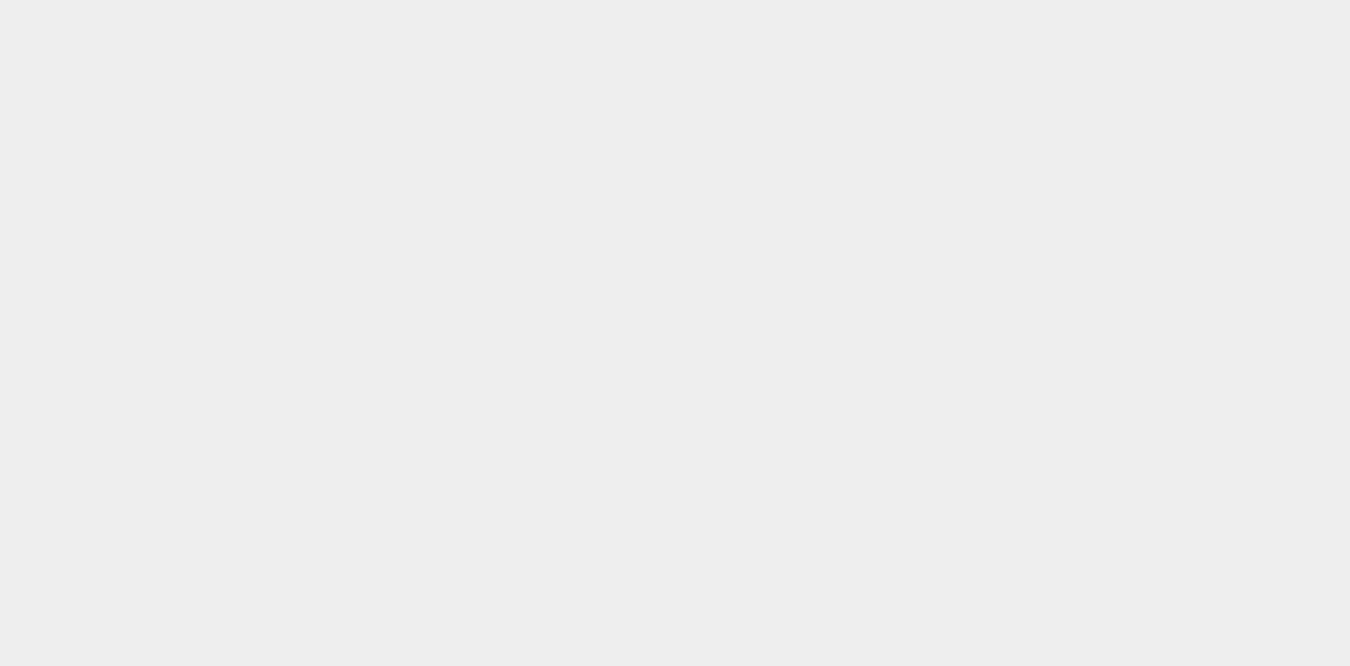 scroll, scrollTop: 0, scrollLeft: 0, axis: both 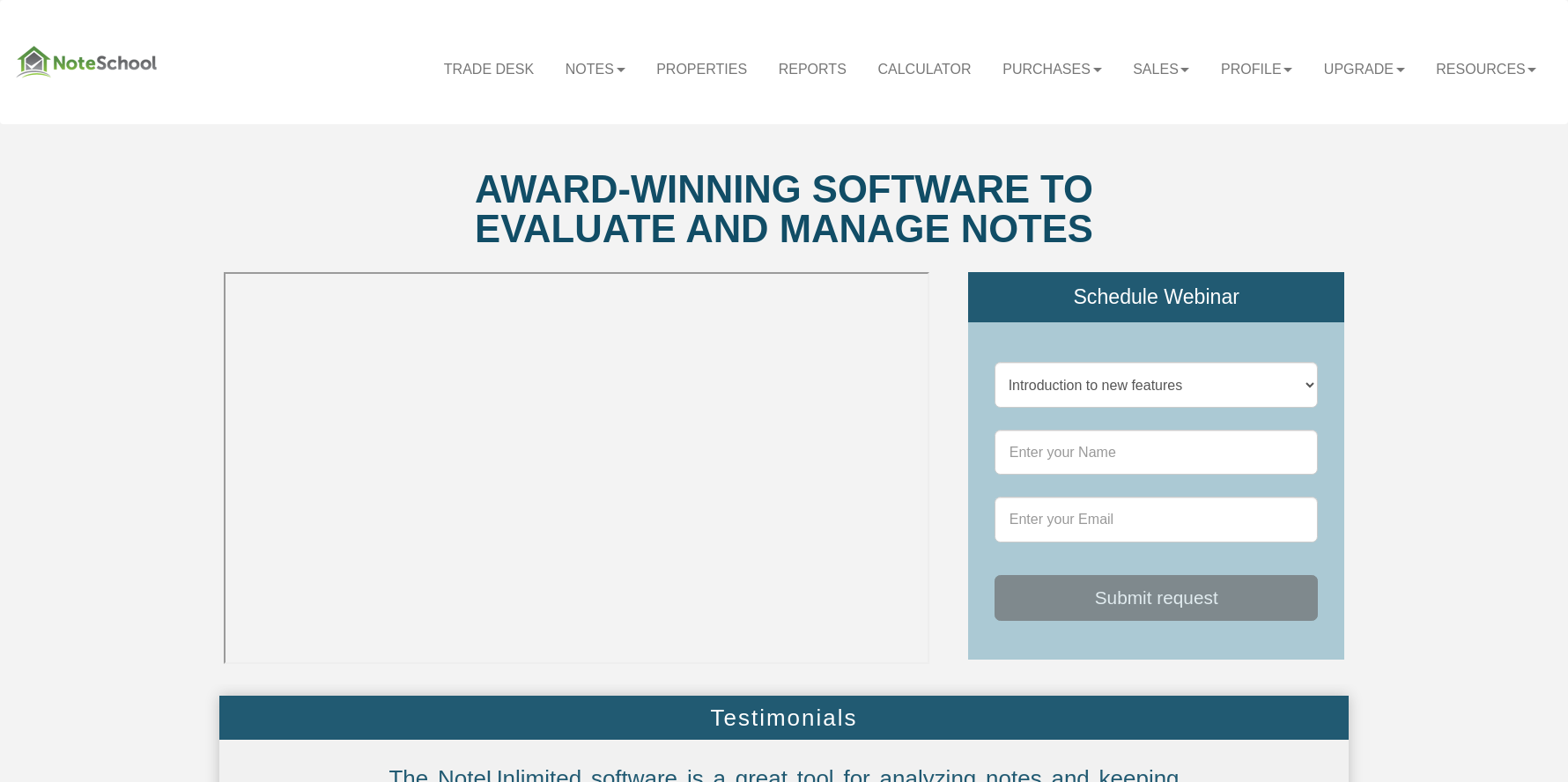 select on "string:Introduction to new features" 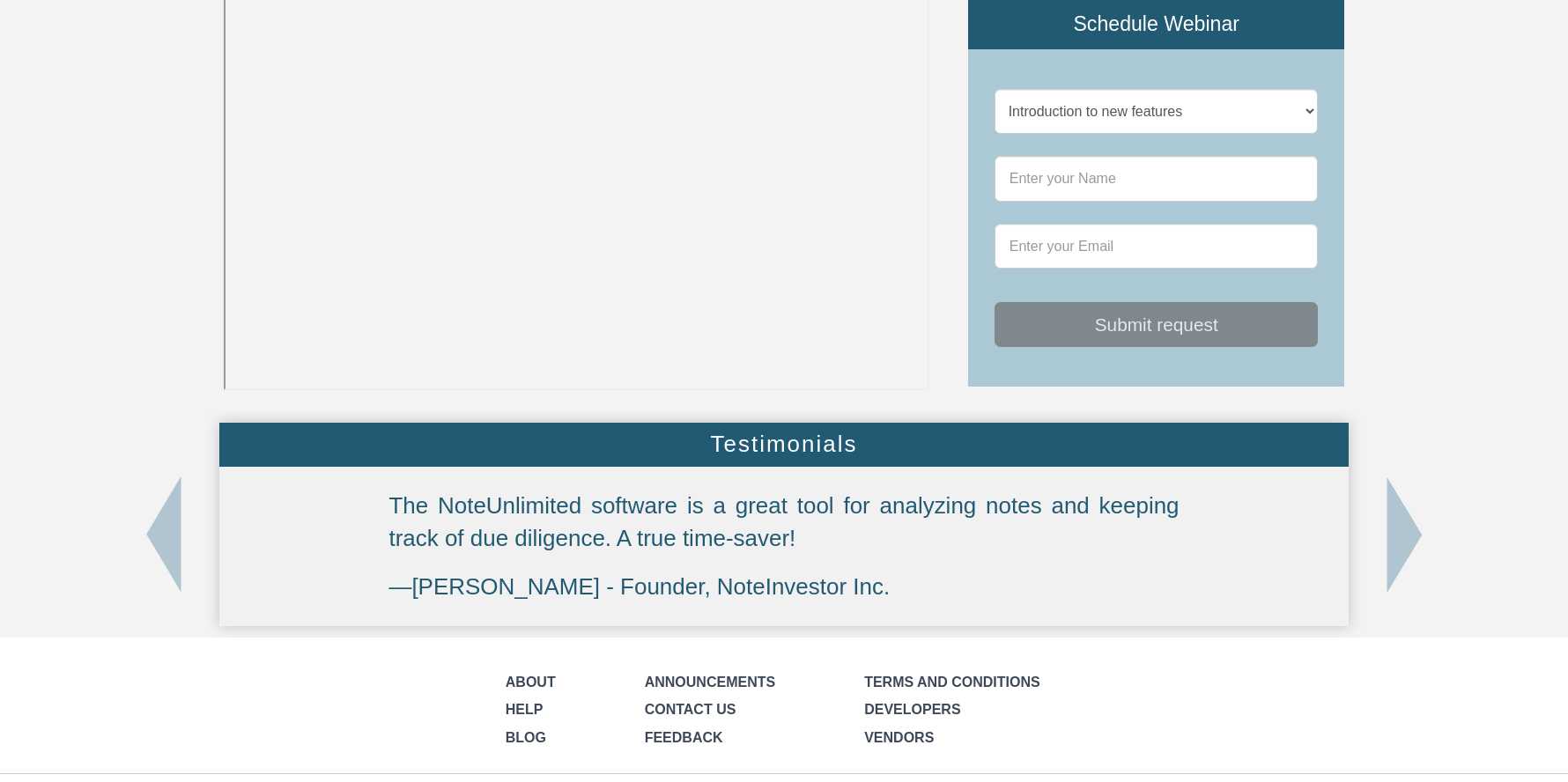 scroll, scrollTop: 0, scrollLeft: 0, axis: both 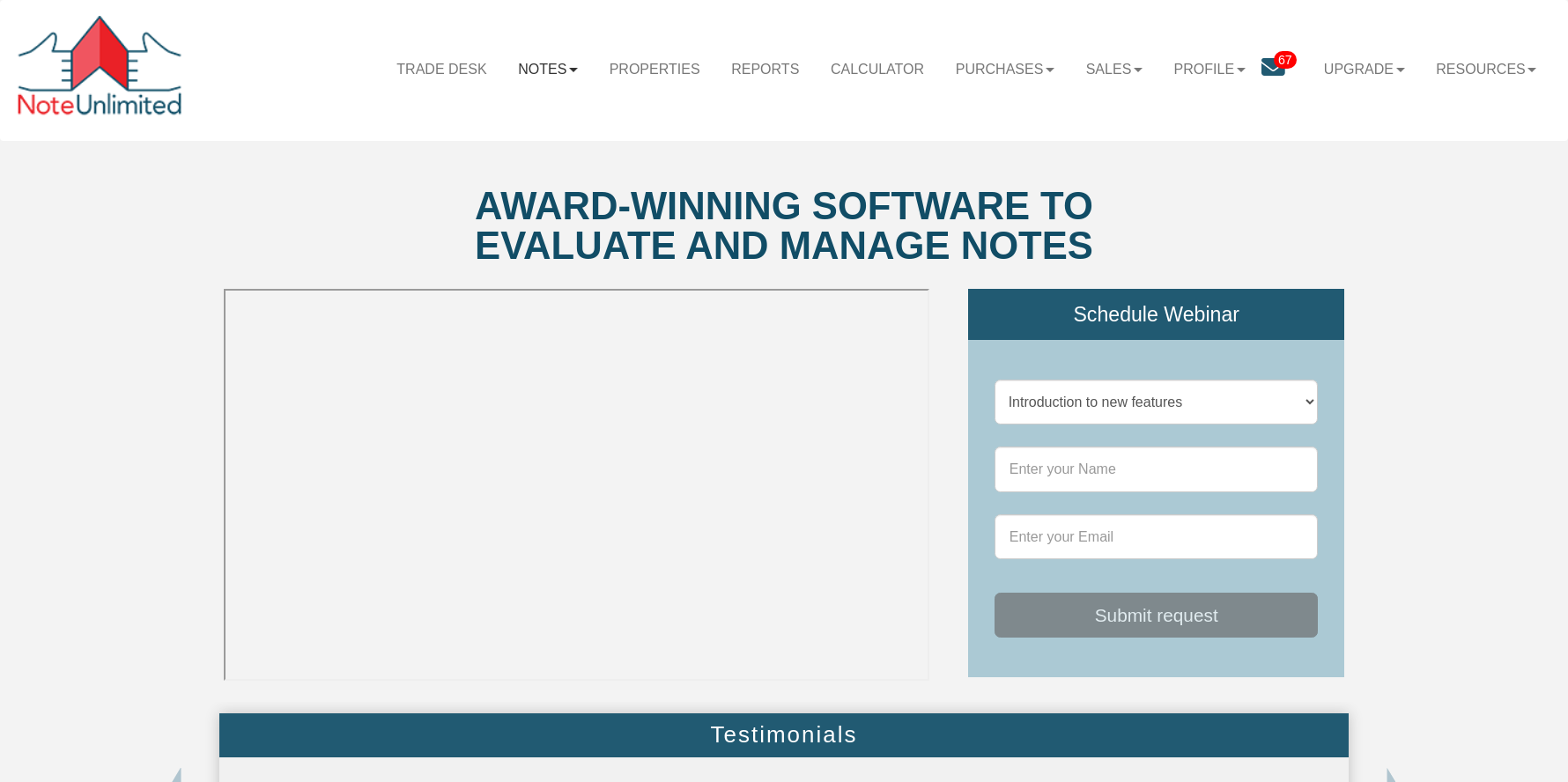 click at bounding box center [573, 70] 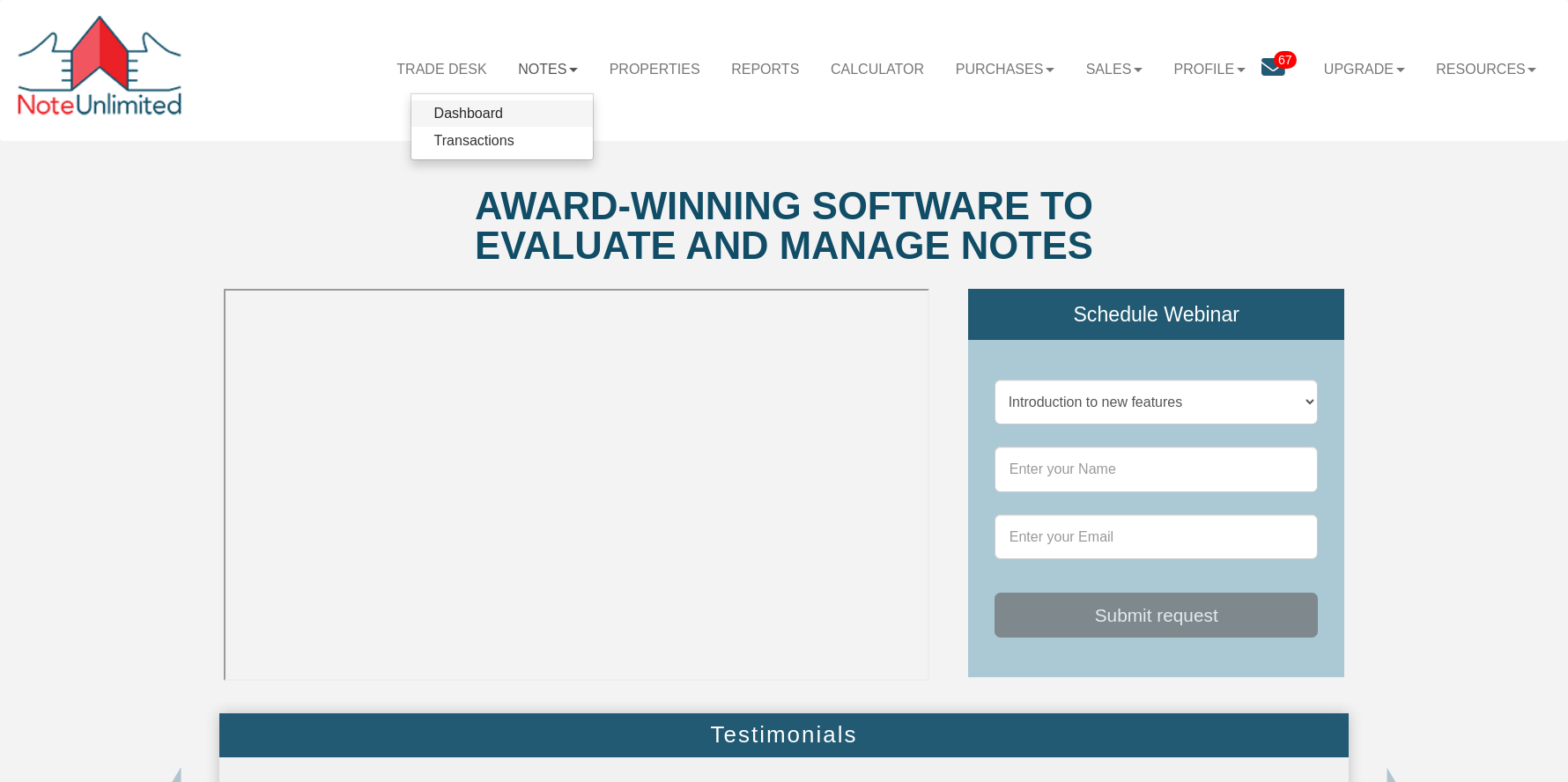 click on "Dashboard" at bounding box center (502, 114) 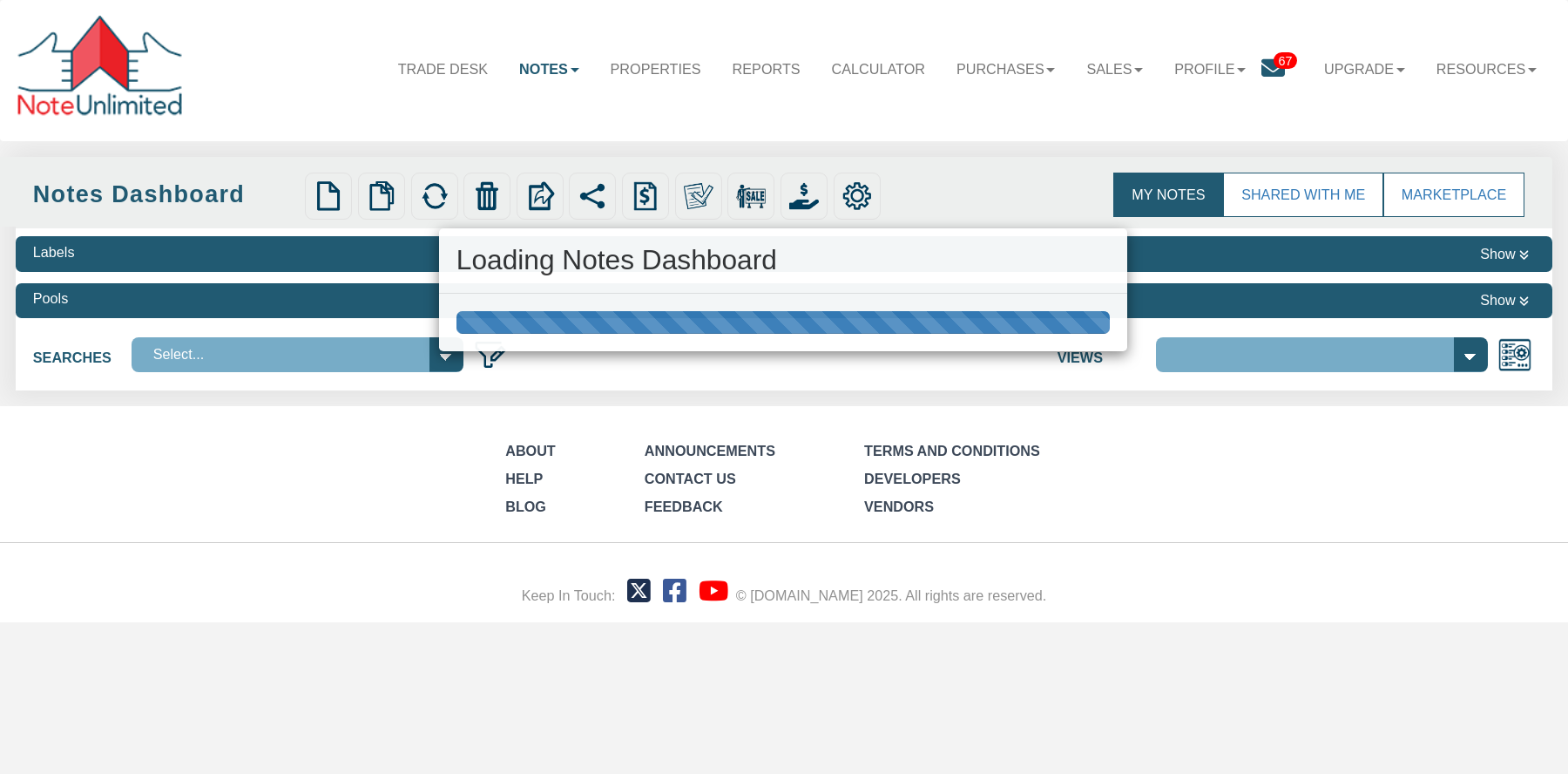 select on "316" 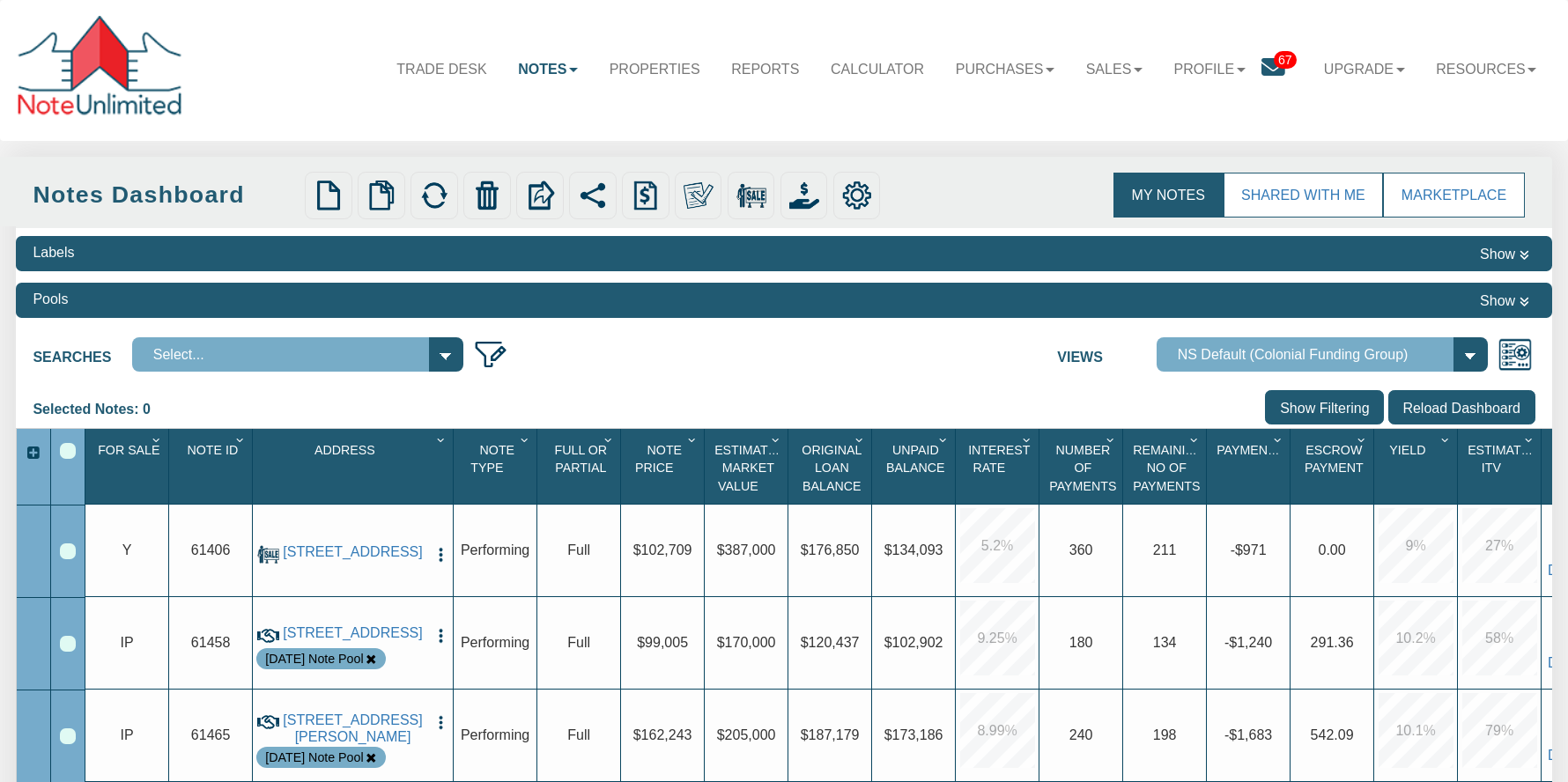 scroll, scrollTop: 0, scrollLeft: 0, axis: both 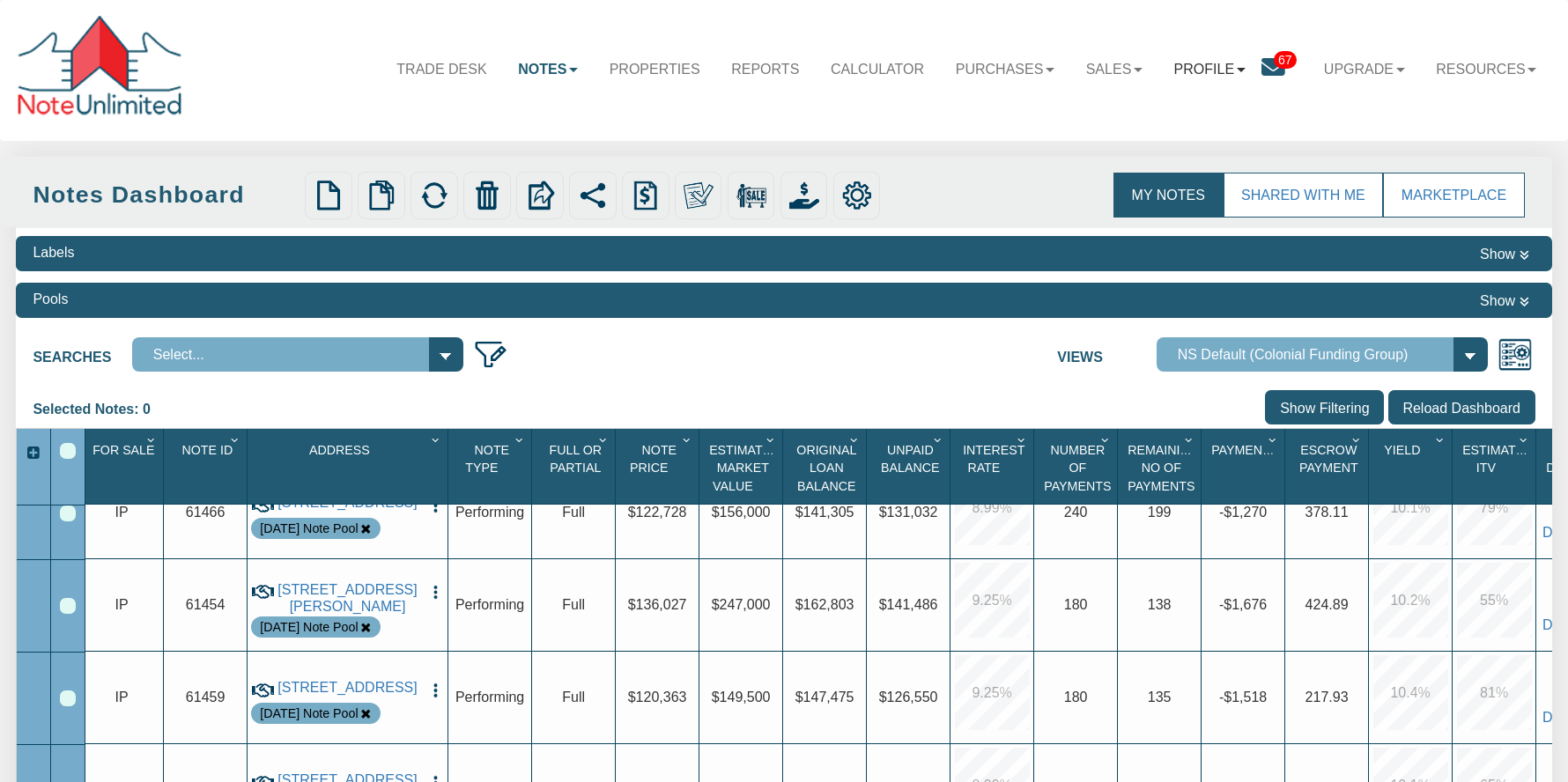 click at bounding box center (1241, 70) 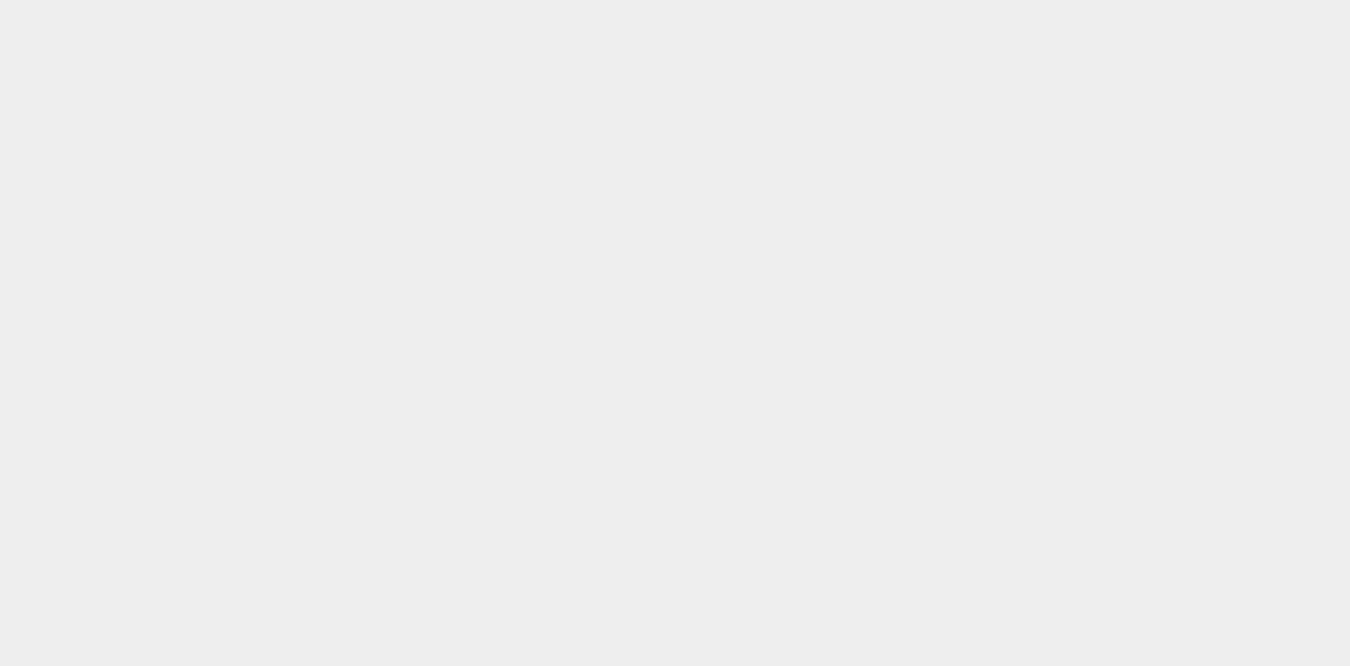 scroll, scrollTop: 0, scrollLeft: 0, axis: both 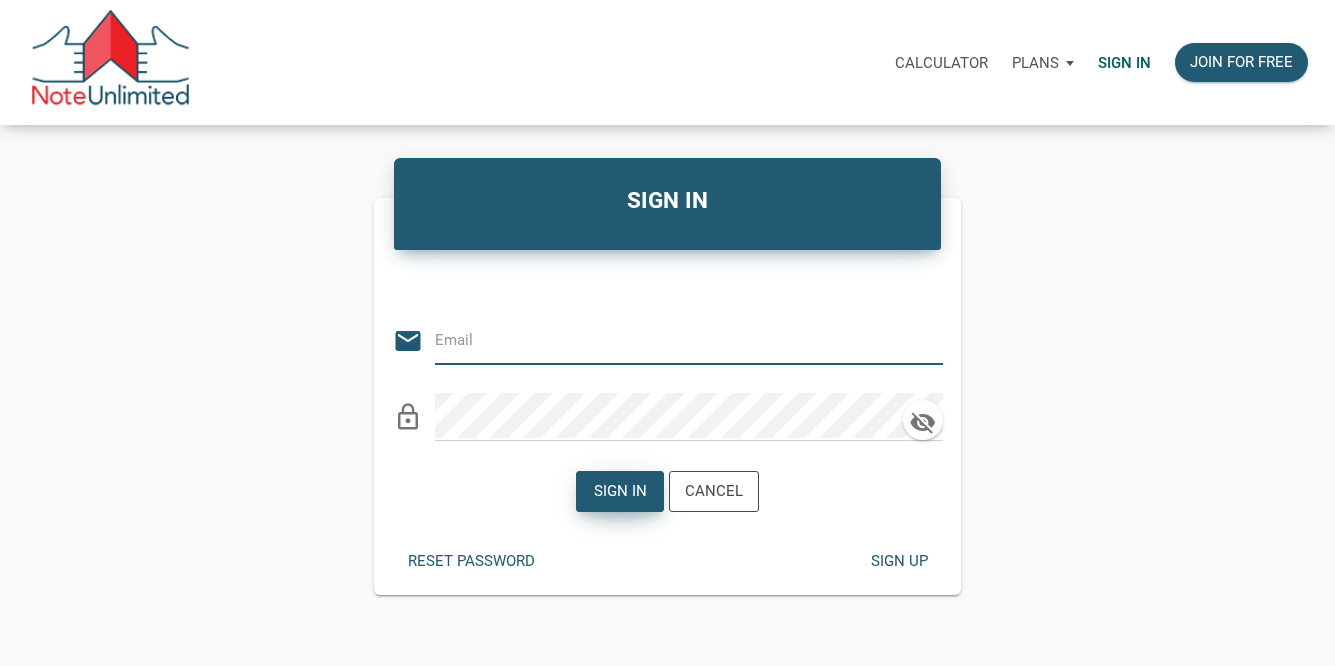 type on "[PERSON_NAME][EMAIL_ADDRESS][DOMAIN_NAME]" 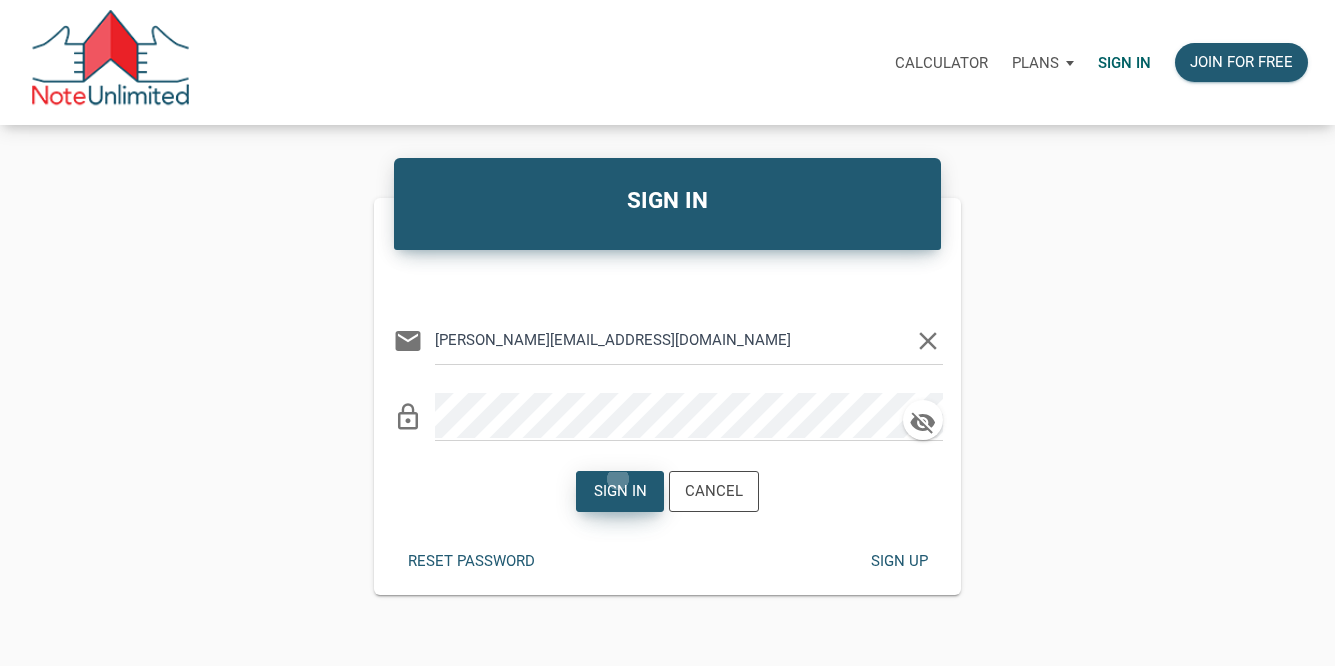 click on "Sign in" at bounding box center (620, 491) 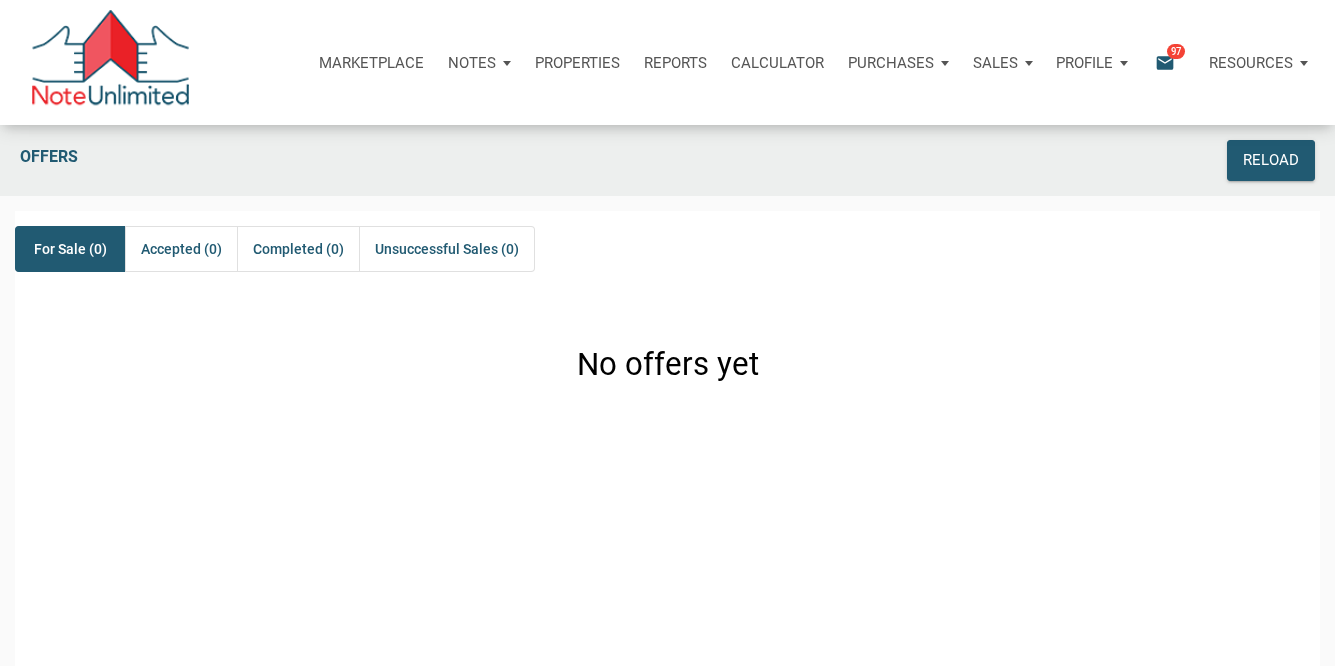 click on "Notes" at bounding box center (479, 63) 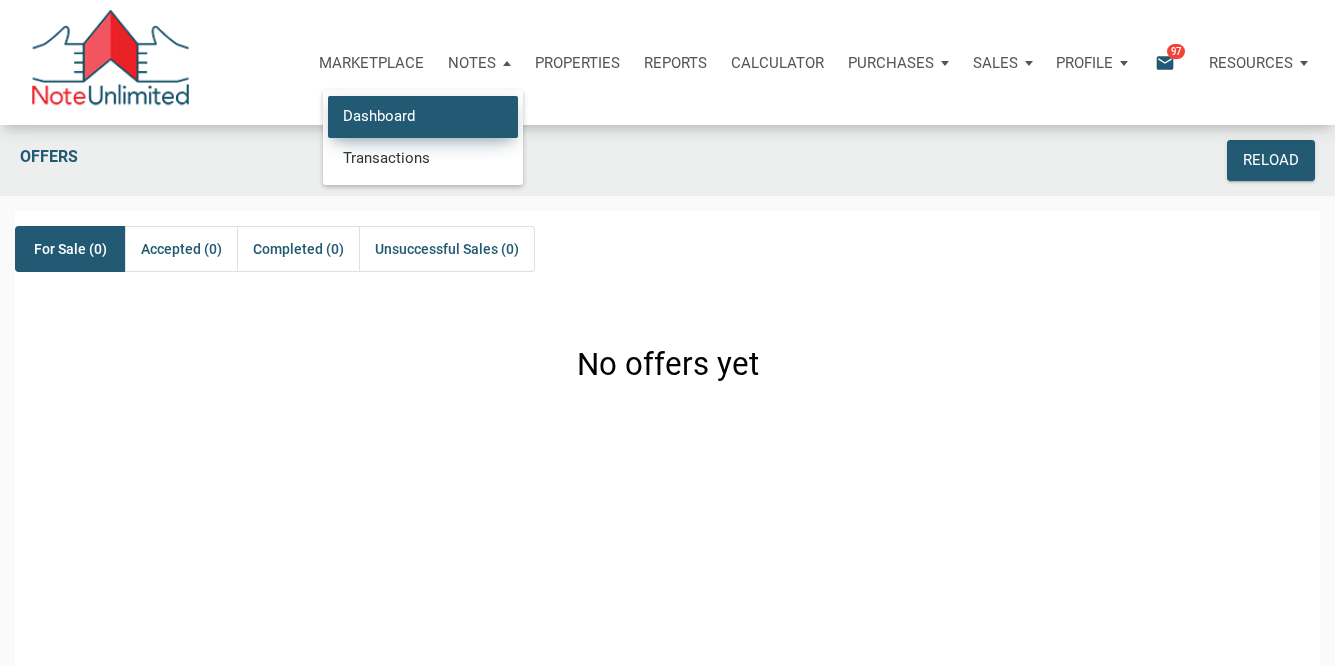 click on "Dashboard" at bounding box center [423, 116] 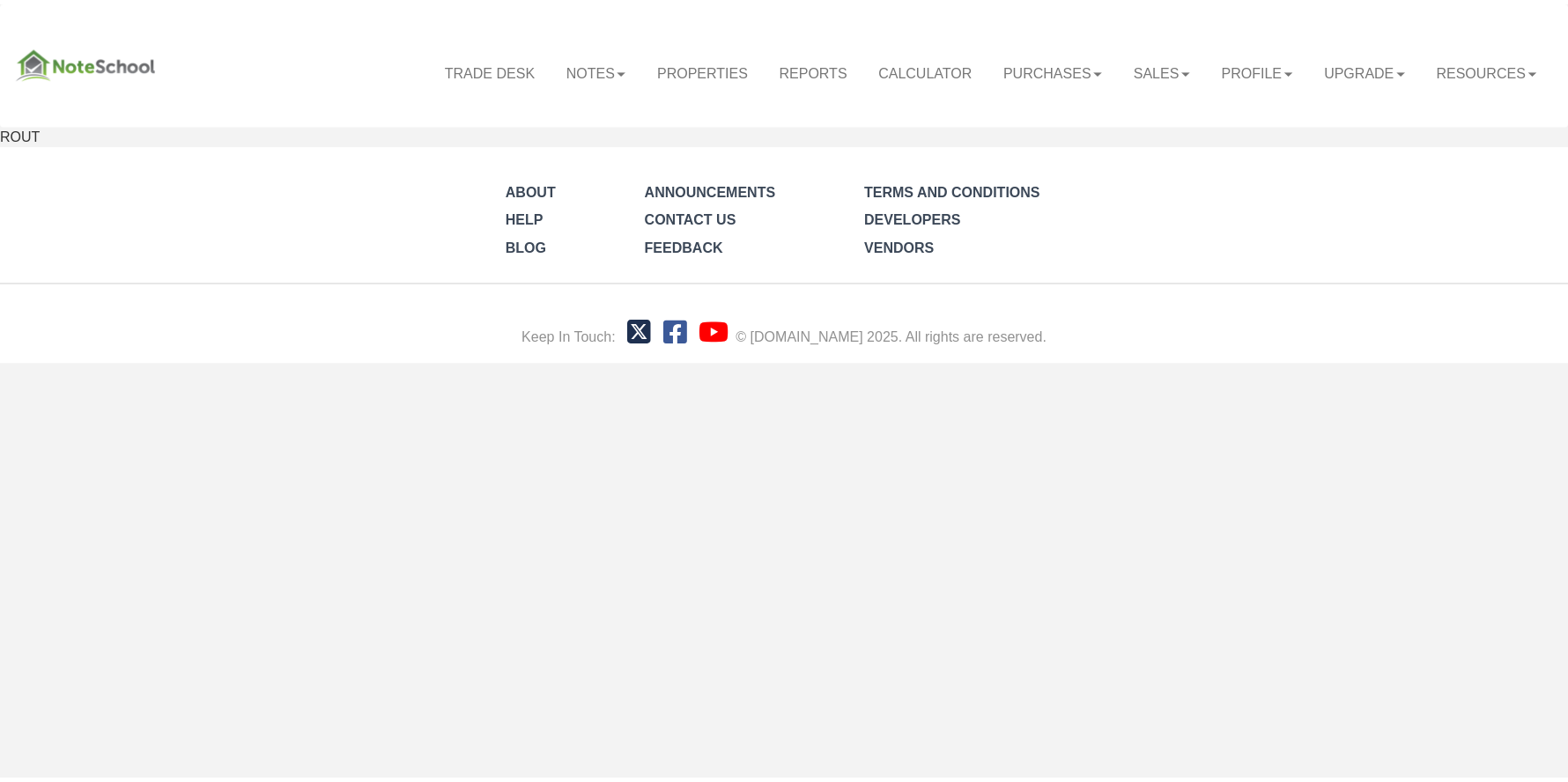 scroll, scrollTop: 0, scrollLeft: 0, axis: both 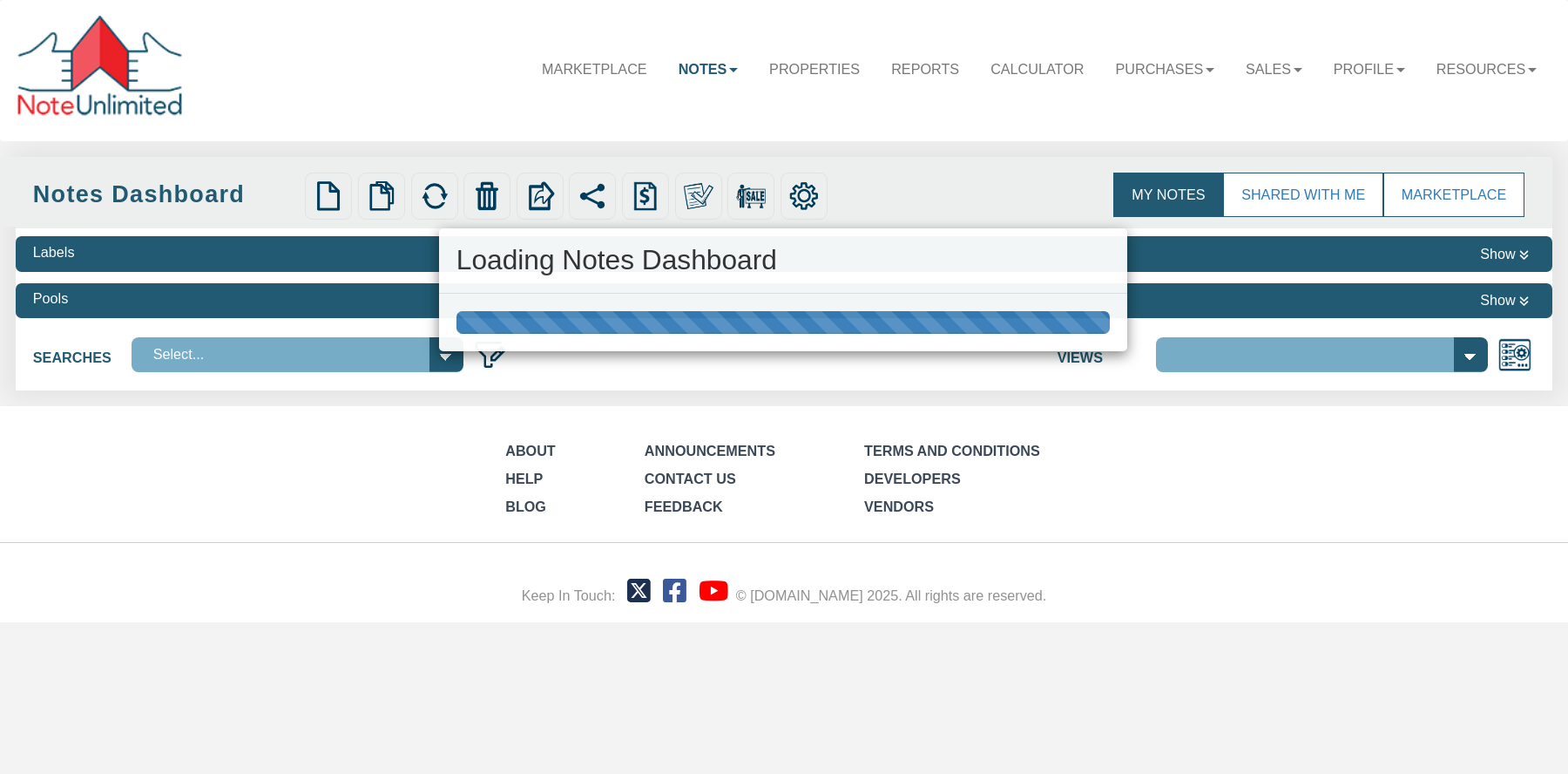select 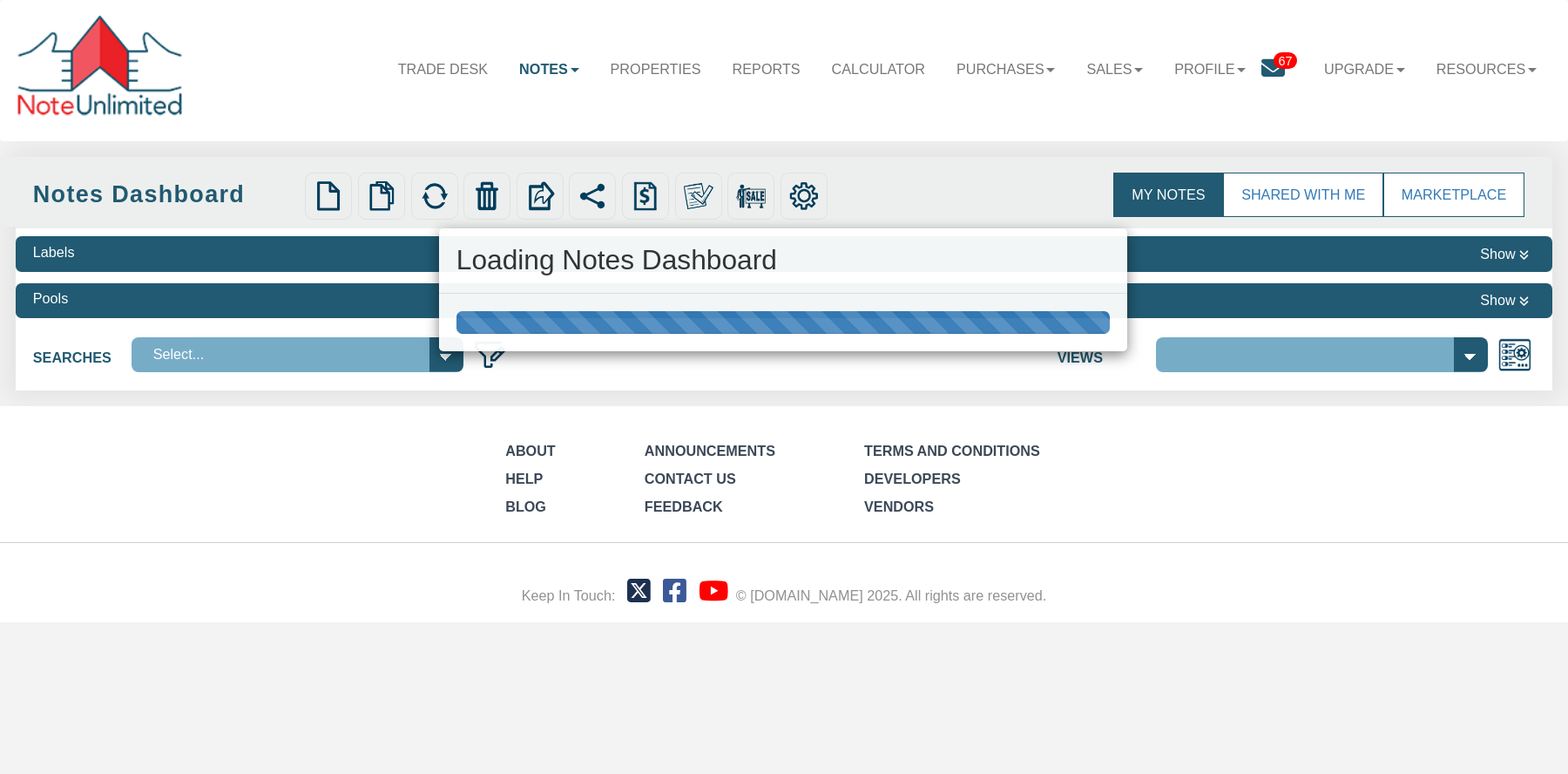 select on "316" 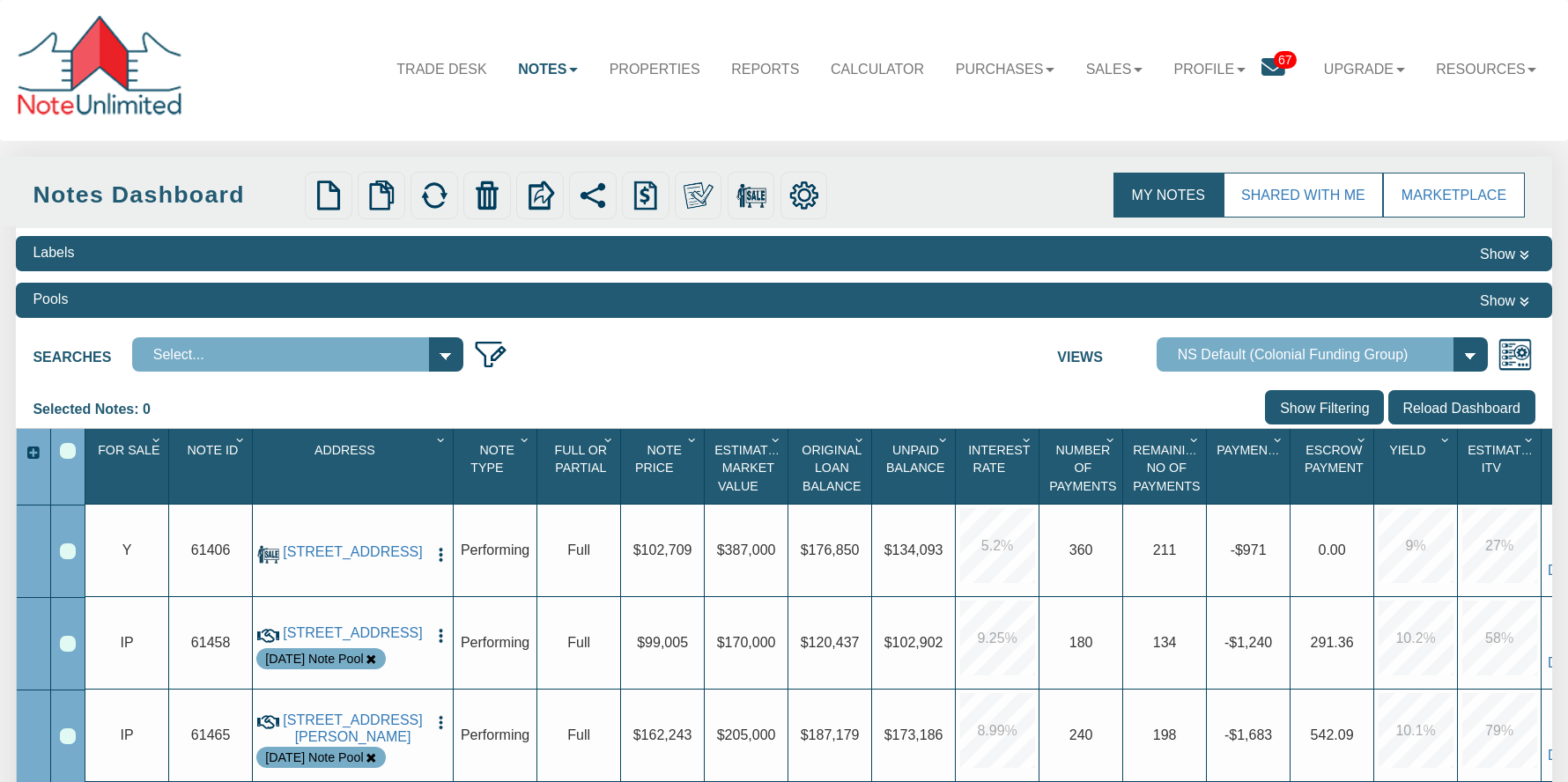 click on "Full Or Partial" at bounding box center [581, 459] 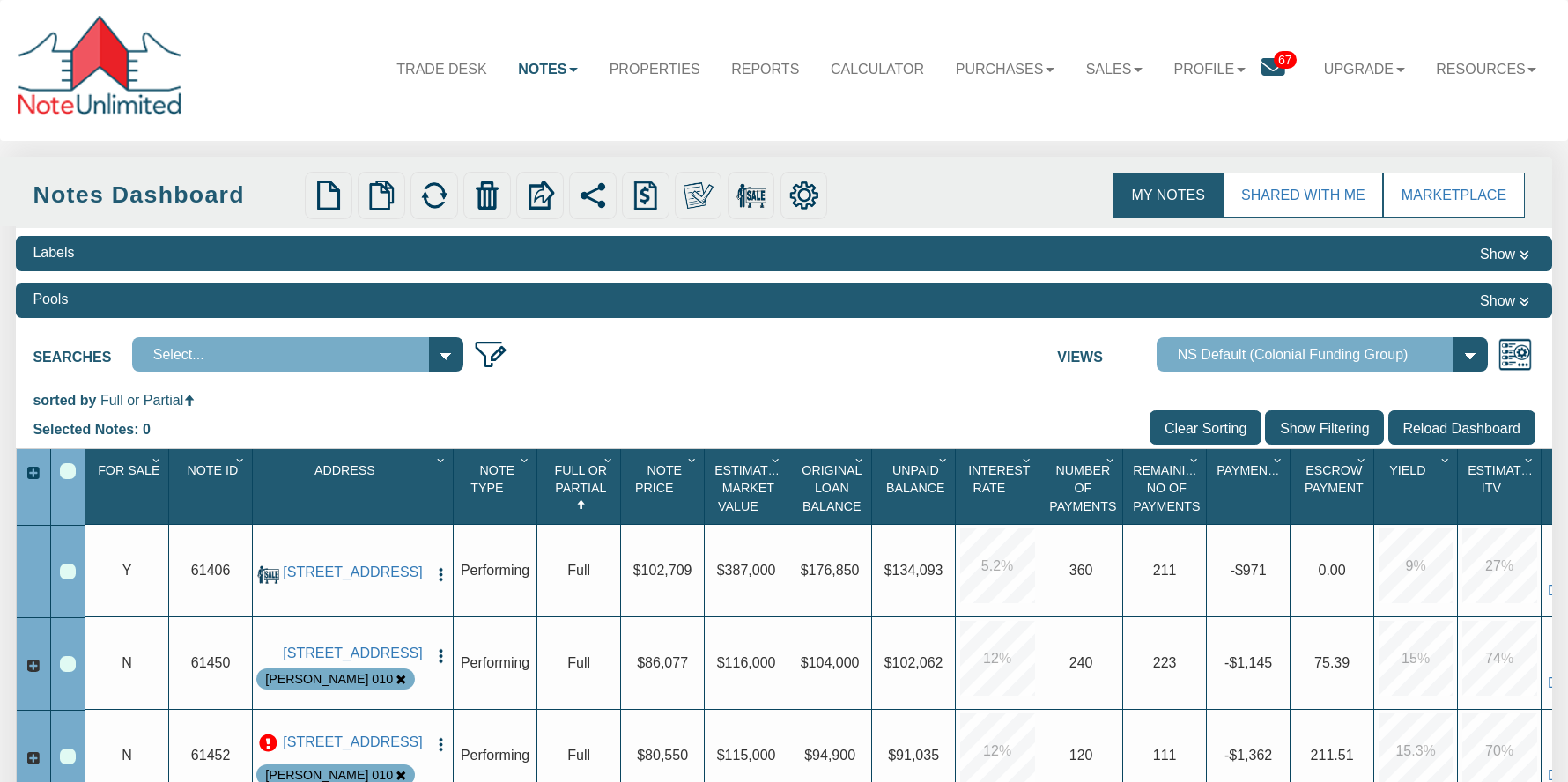 click on "Show Filtering" at bounding box center [1324, 427] 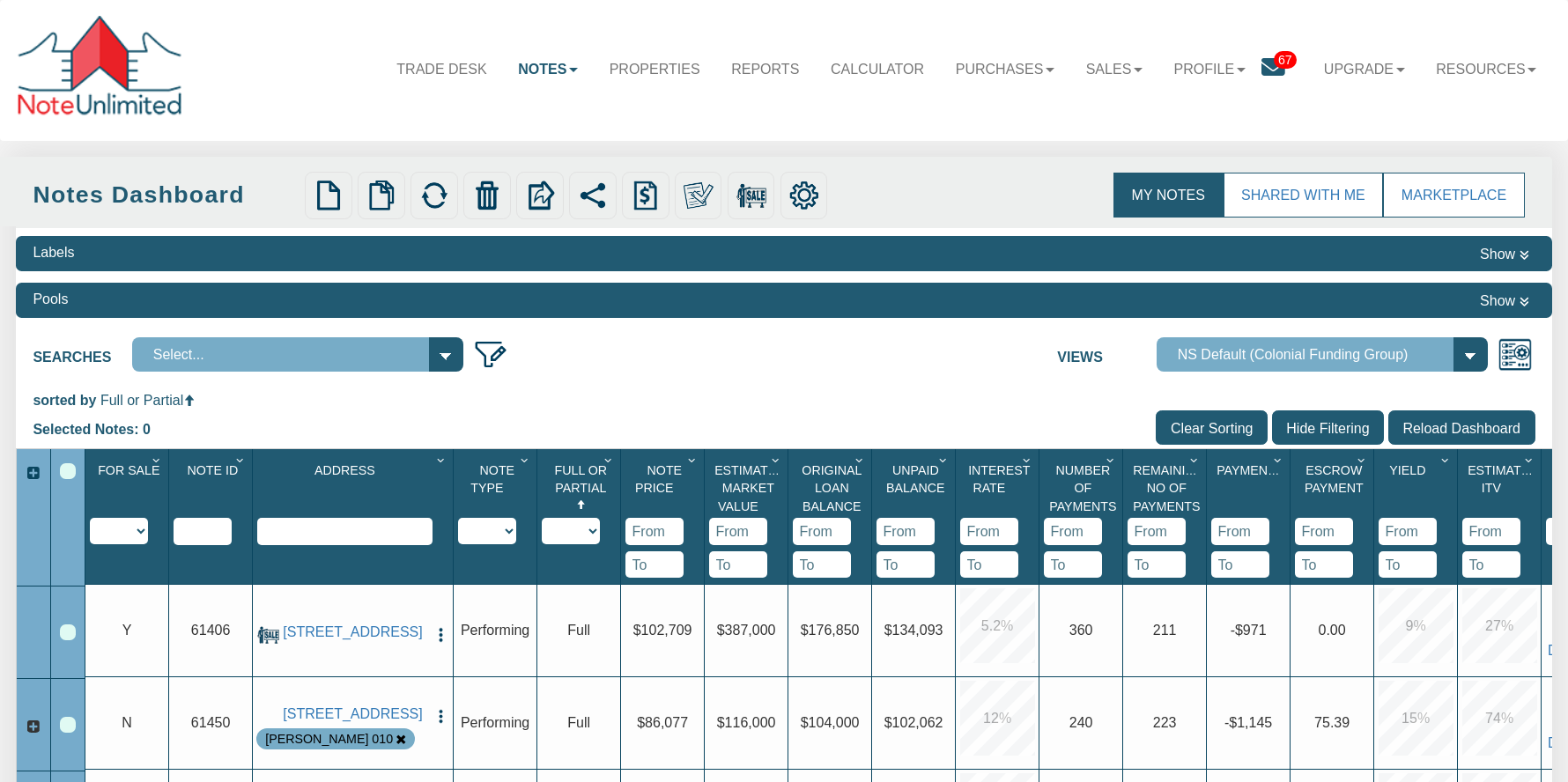 click on "Full Partial Pledge" at bounding box center (571, 531) 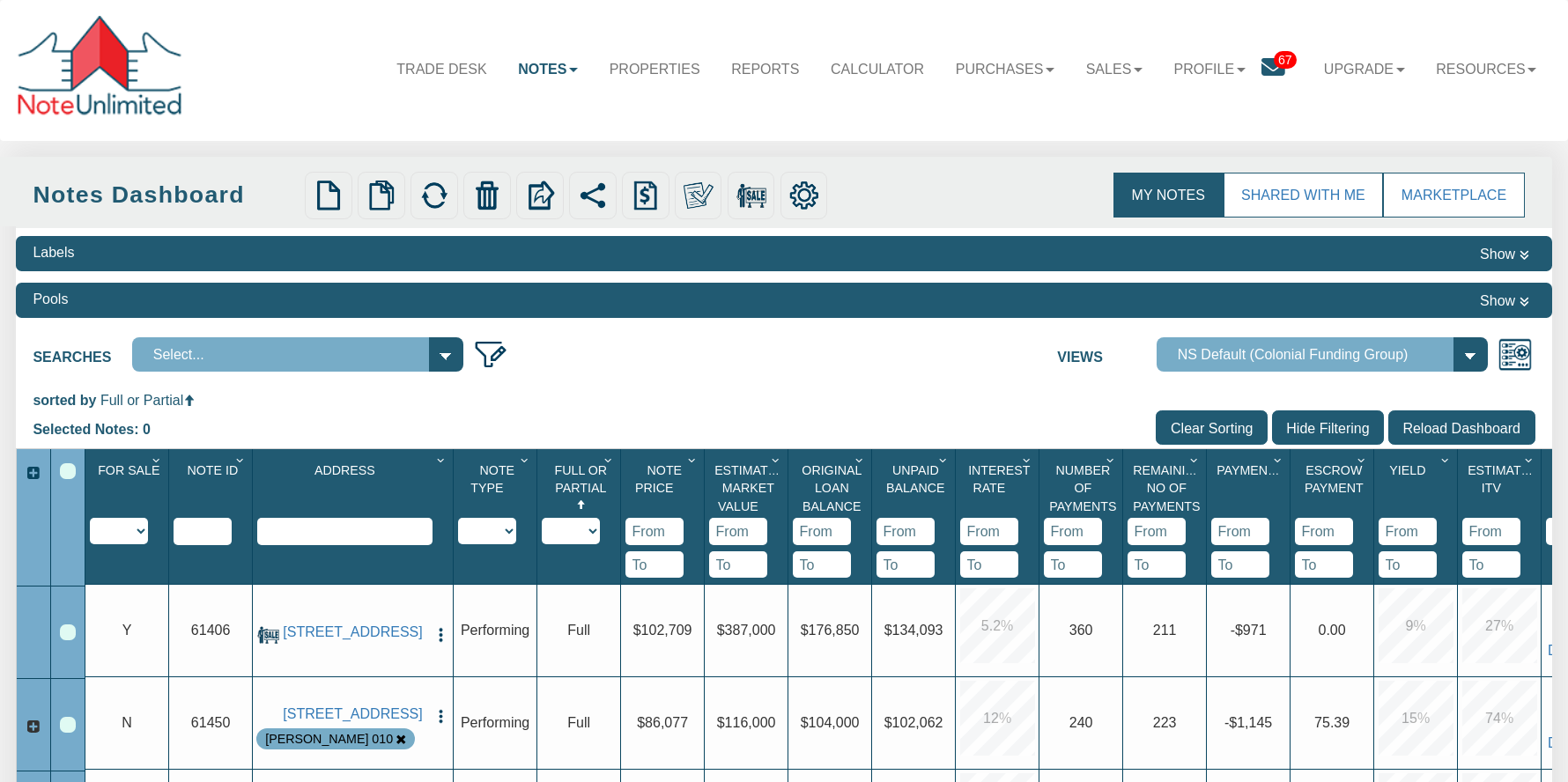 select on "string:partial" 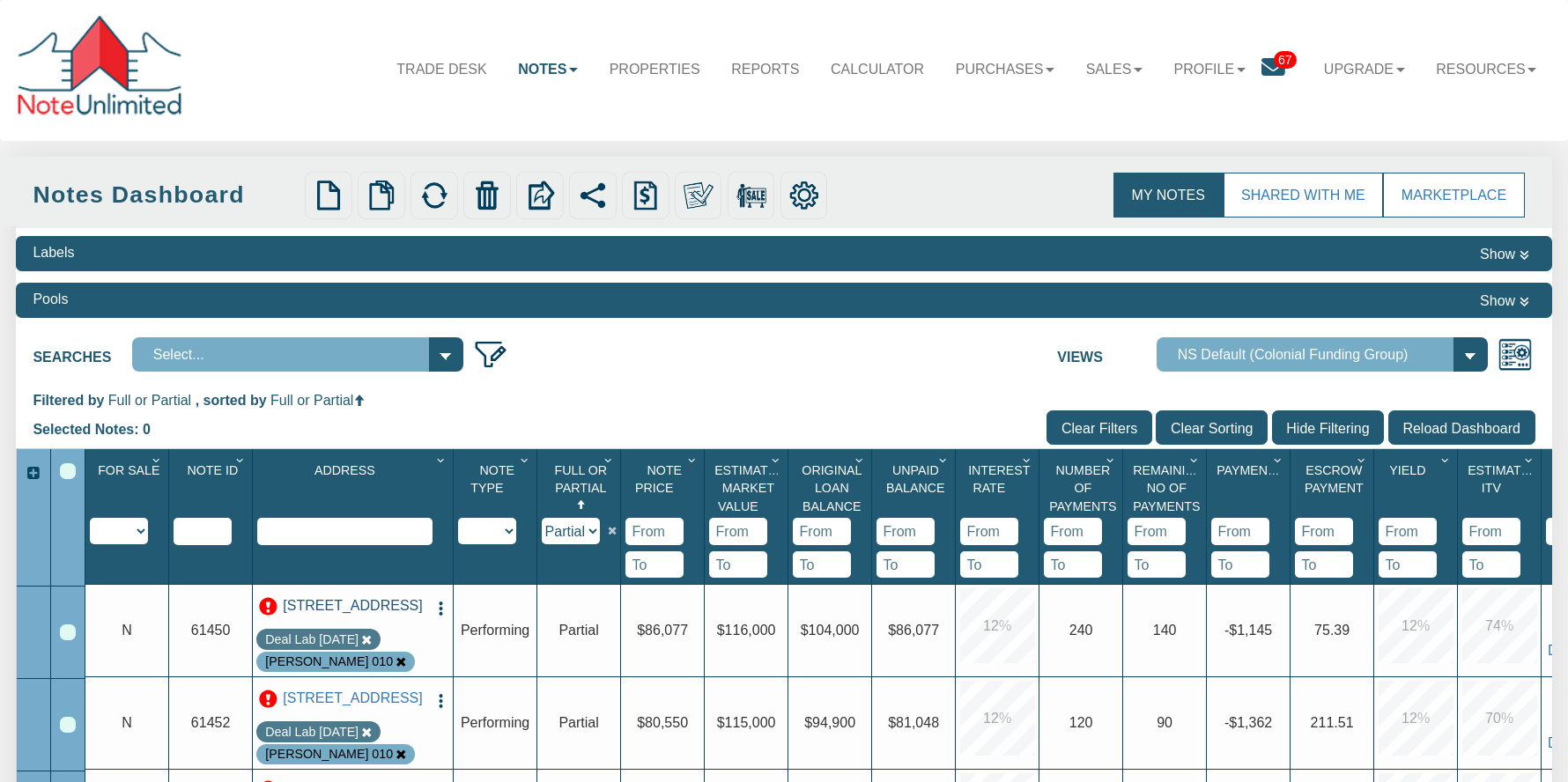 click on "[STREET_ADDRESS]" at bounding box center (352, 605) 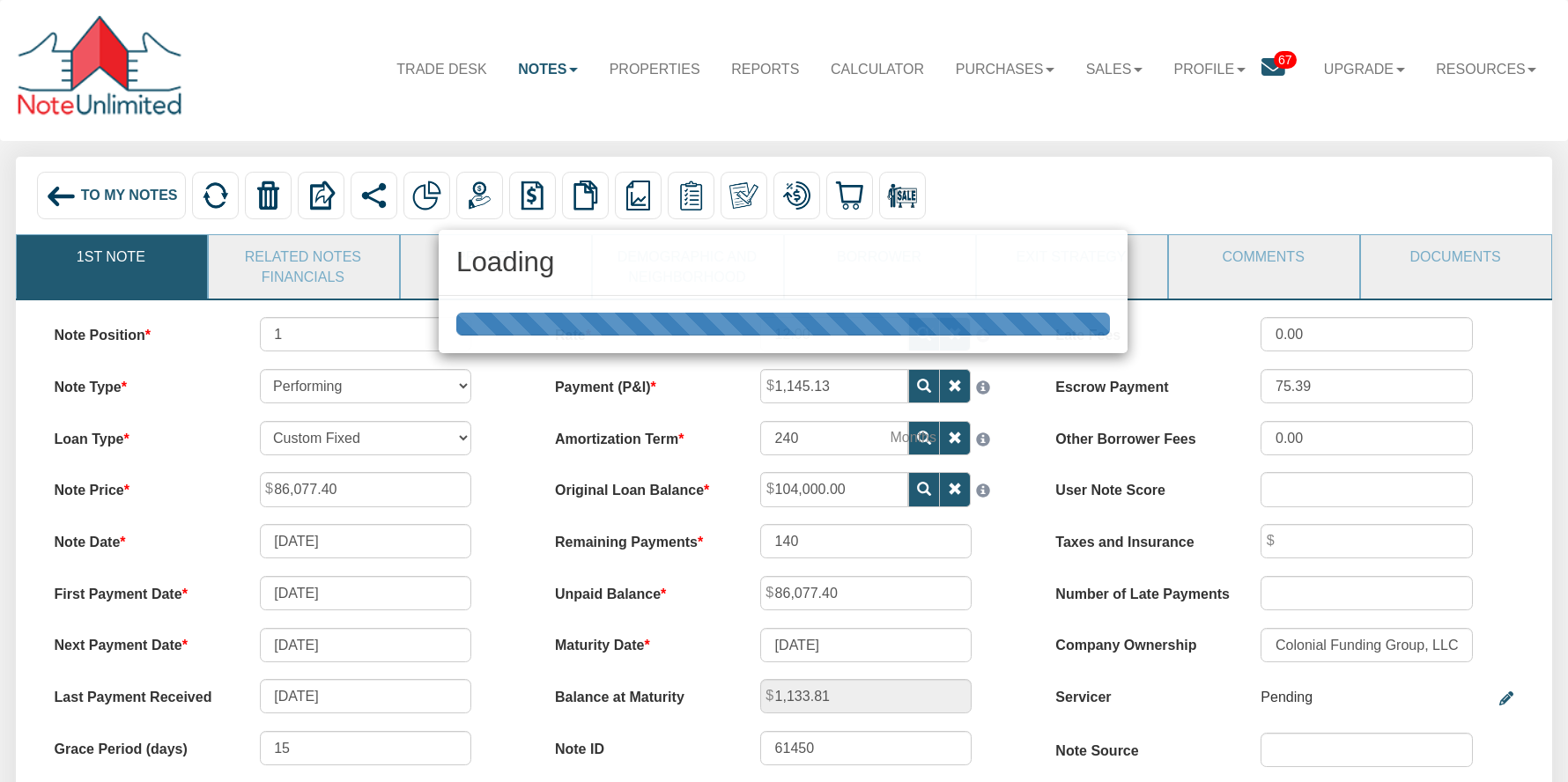 click on "Related Notes Financials" at bounding box center [303, 267] 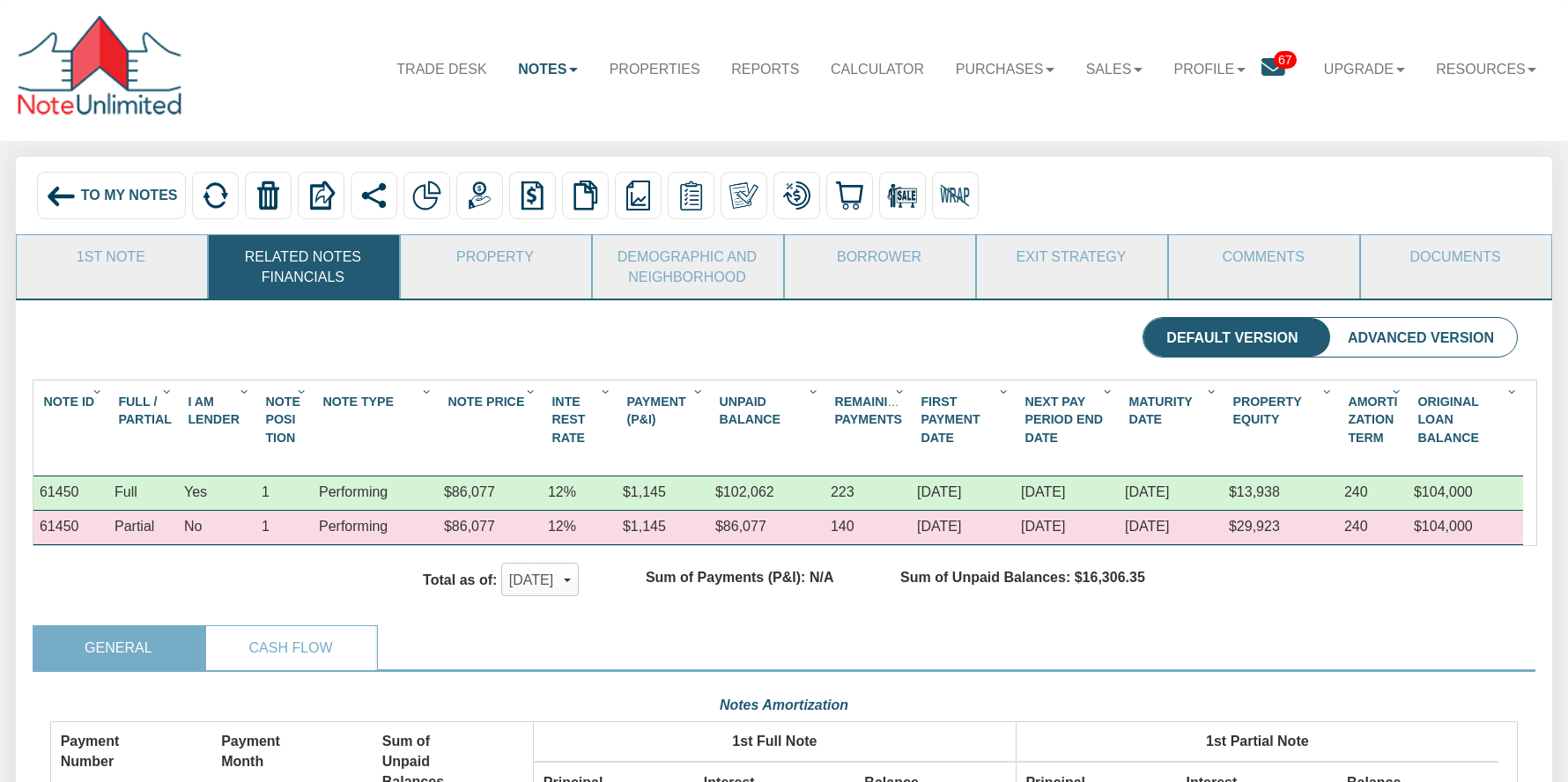 scroll, scrollTop: 880262, scrollLeft: 879431, axis: both 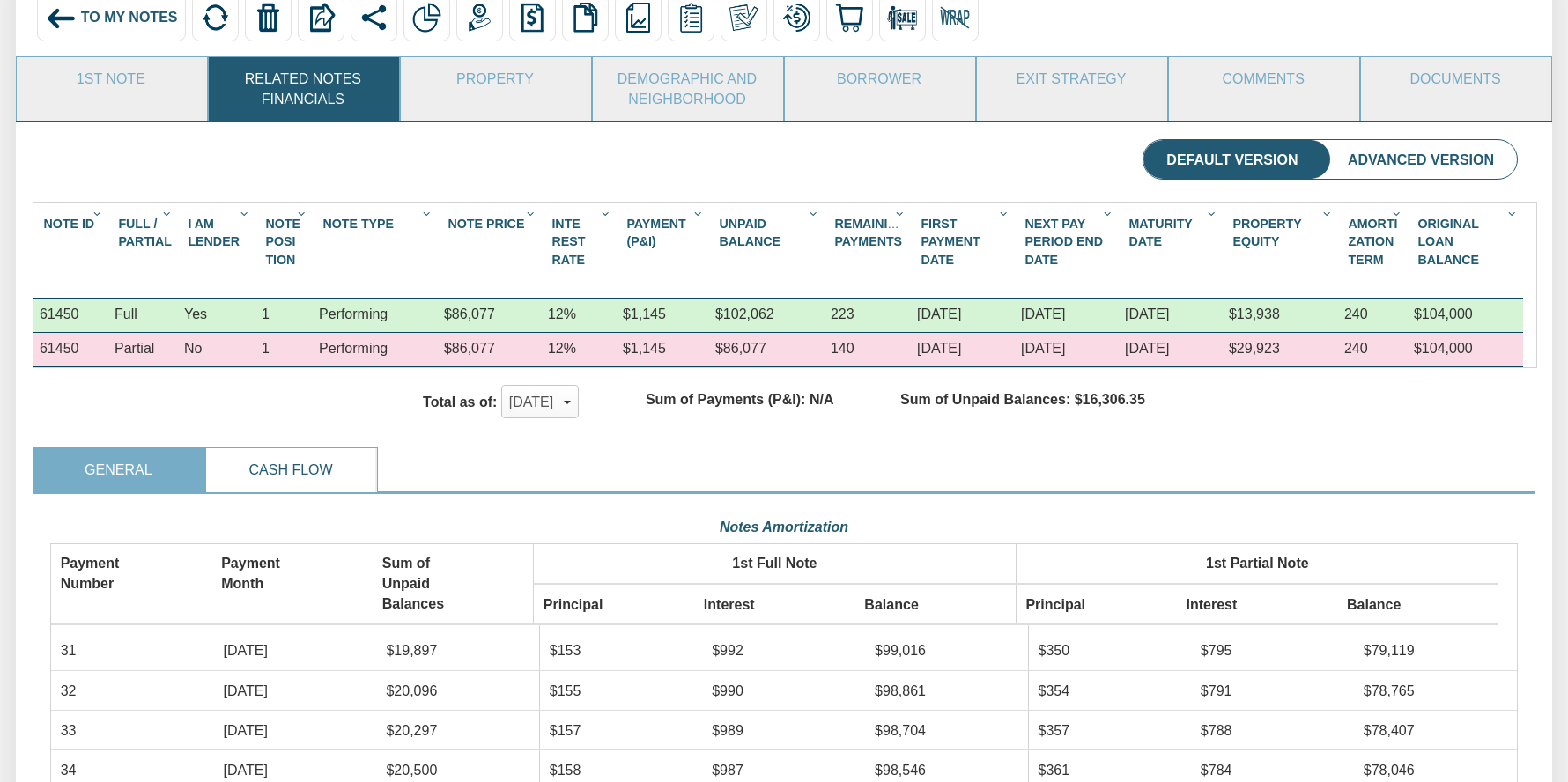 click on "Cash Flow" at bounding box center (291, 470) 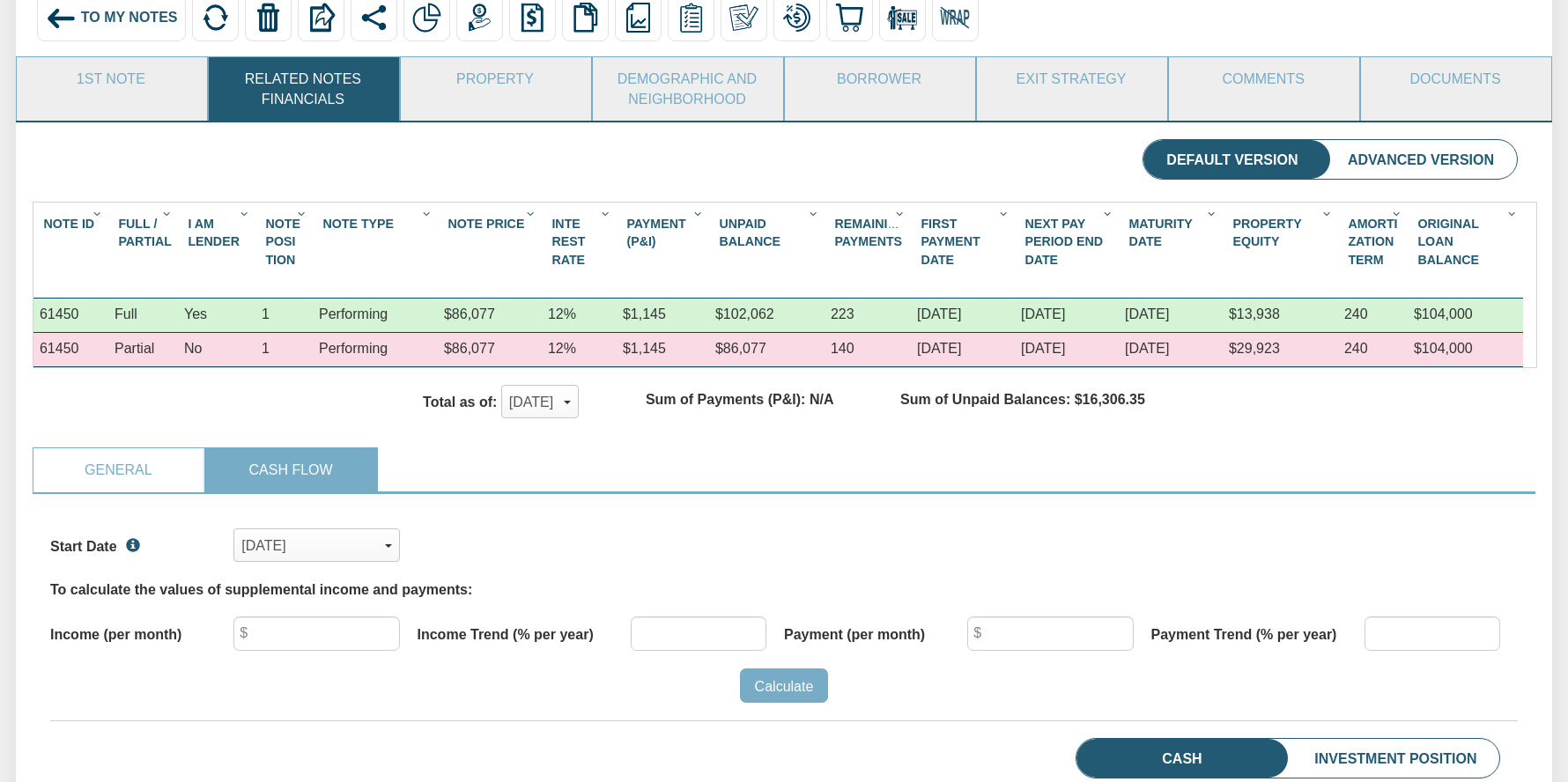 scroll, scrollTop: 880314, scrollLeft: 879431, axis: both 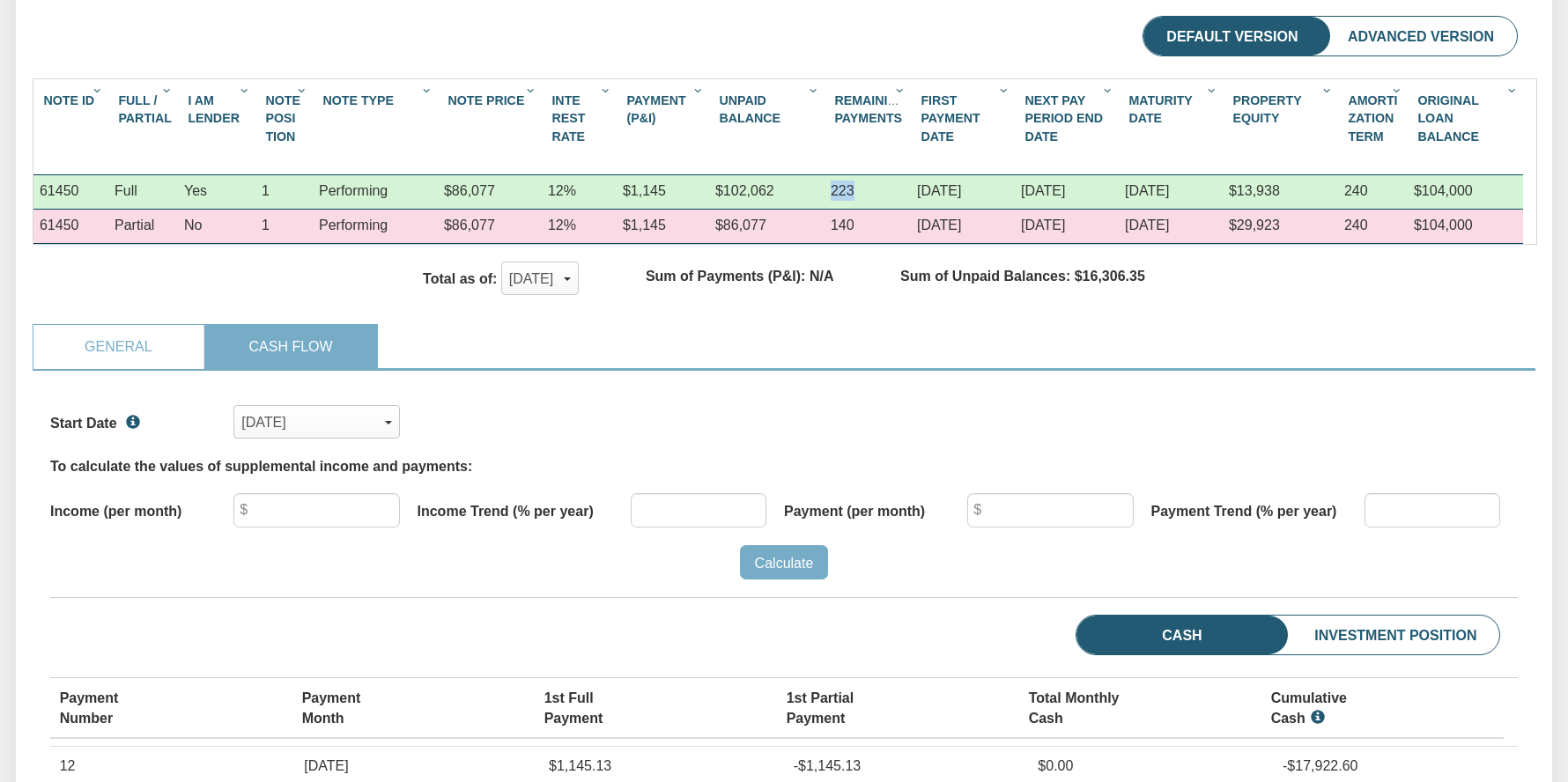 drag, startPoint x: 830, startPoint y: 191, endPoint x: 860, endPoint y: 190, distance: 30.0167 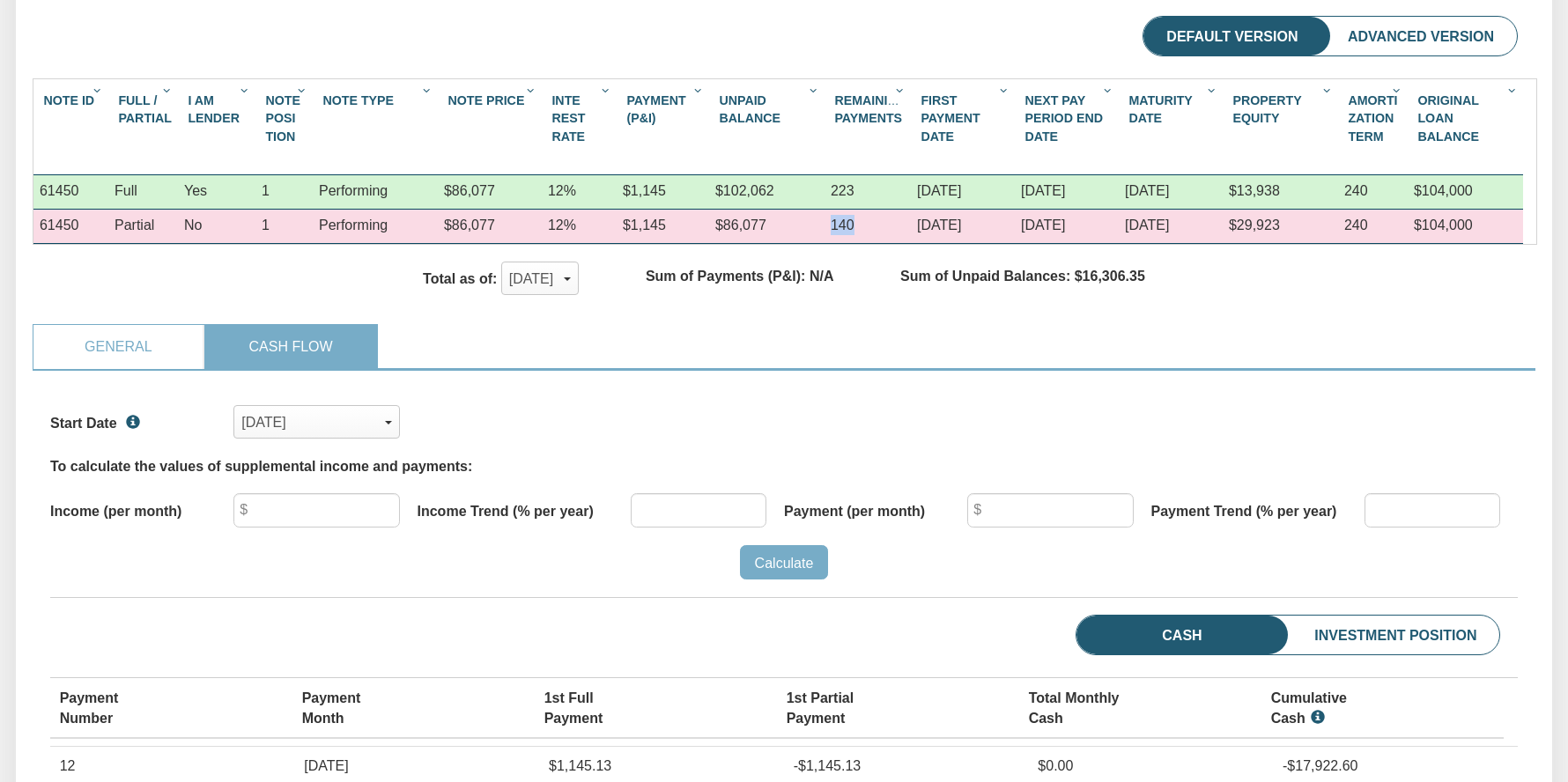 drag, startPoint x: 826, startPoint y: 224, endPoint x: 868, endPoint y: 226, distance: 42.047592 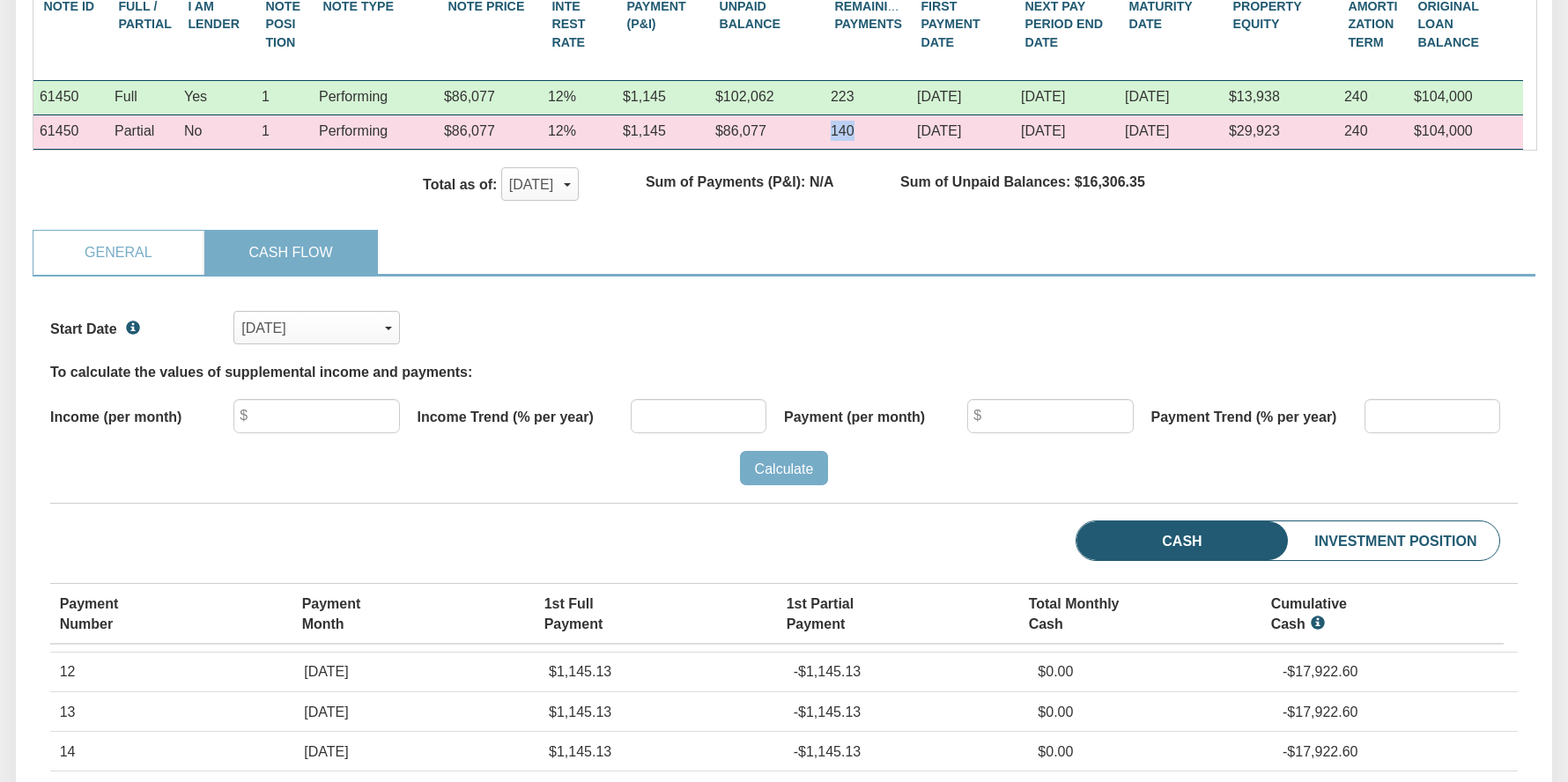 scroll, scrollTop: 395, scrollLeft: 0, axis: vertical 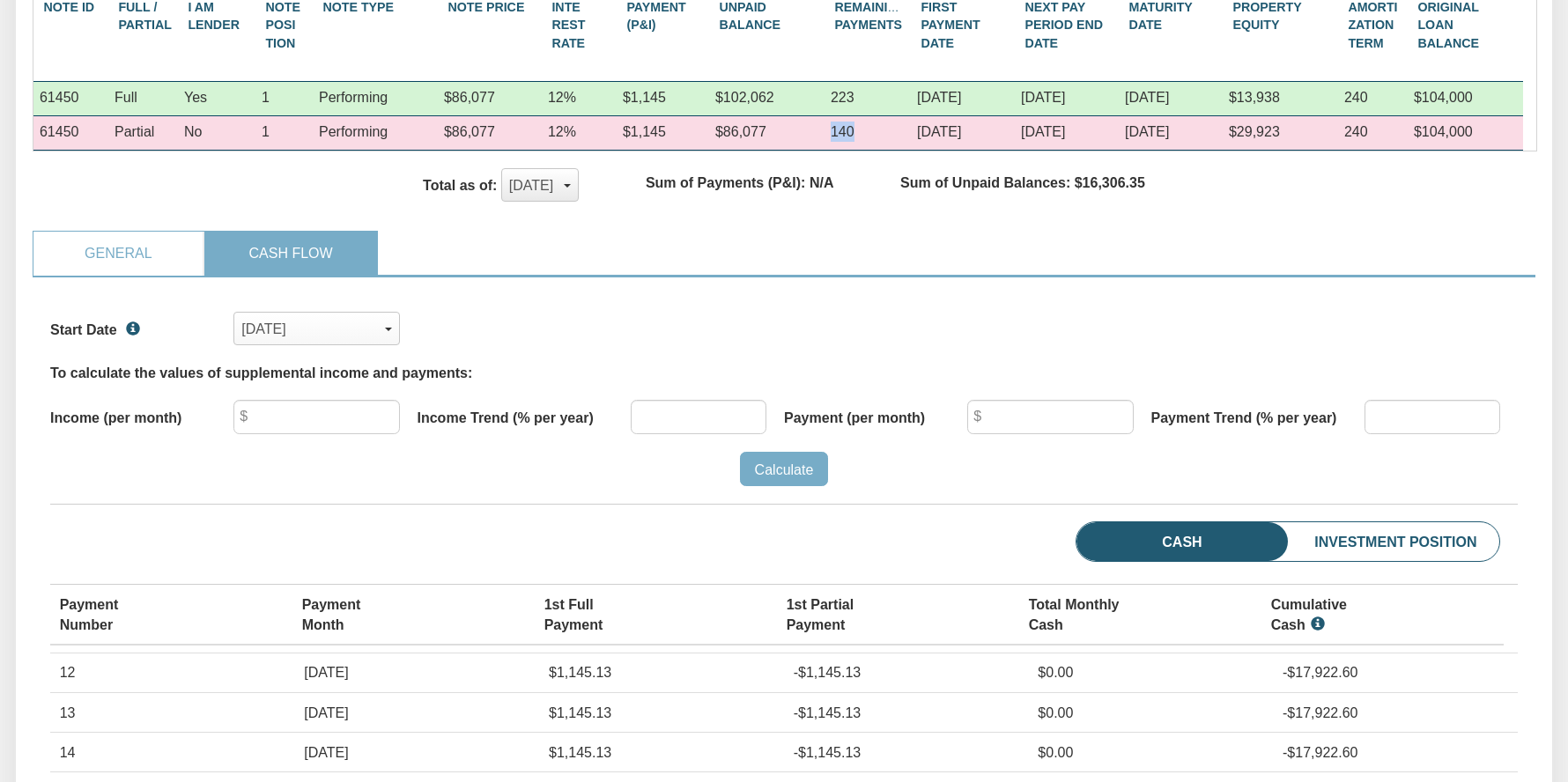 click at bounding box center (567, 186) 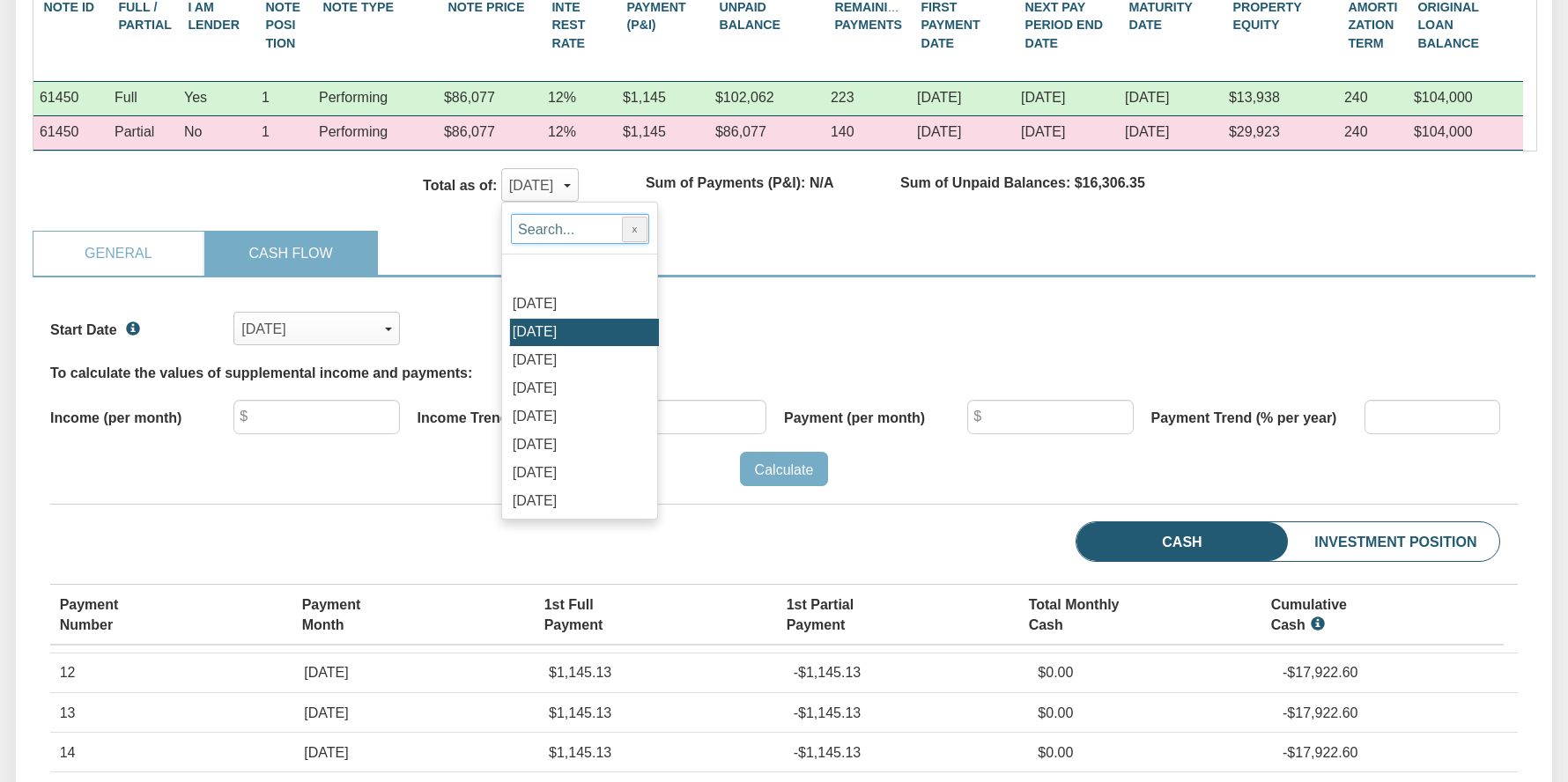 click at bounding box center (580, 229) 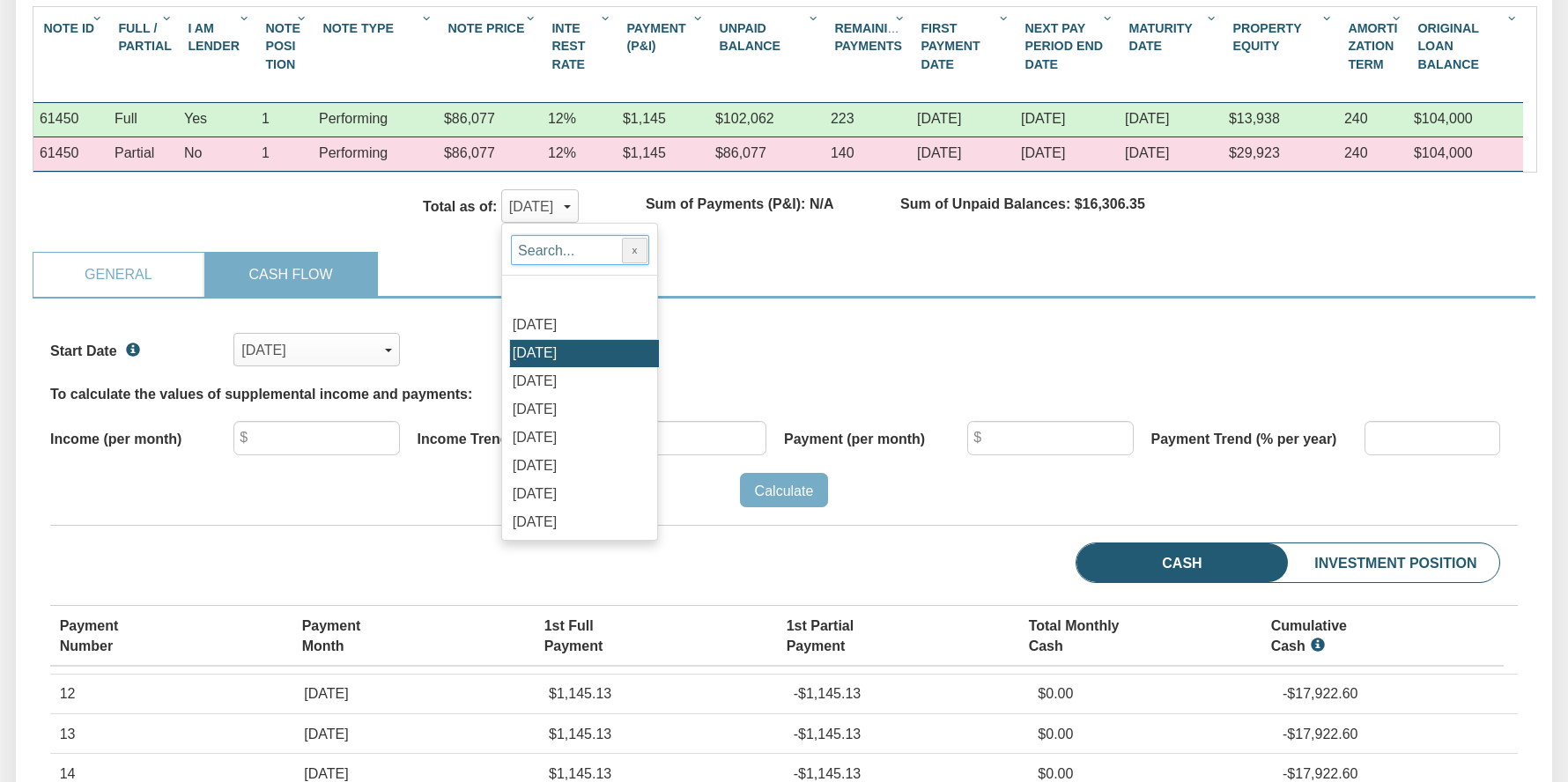 scroll, scrollTop: 380, scrollLeft: 0, axis: vertical 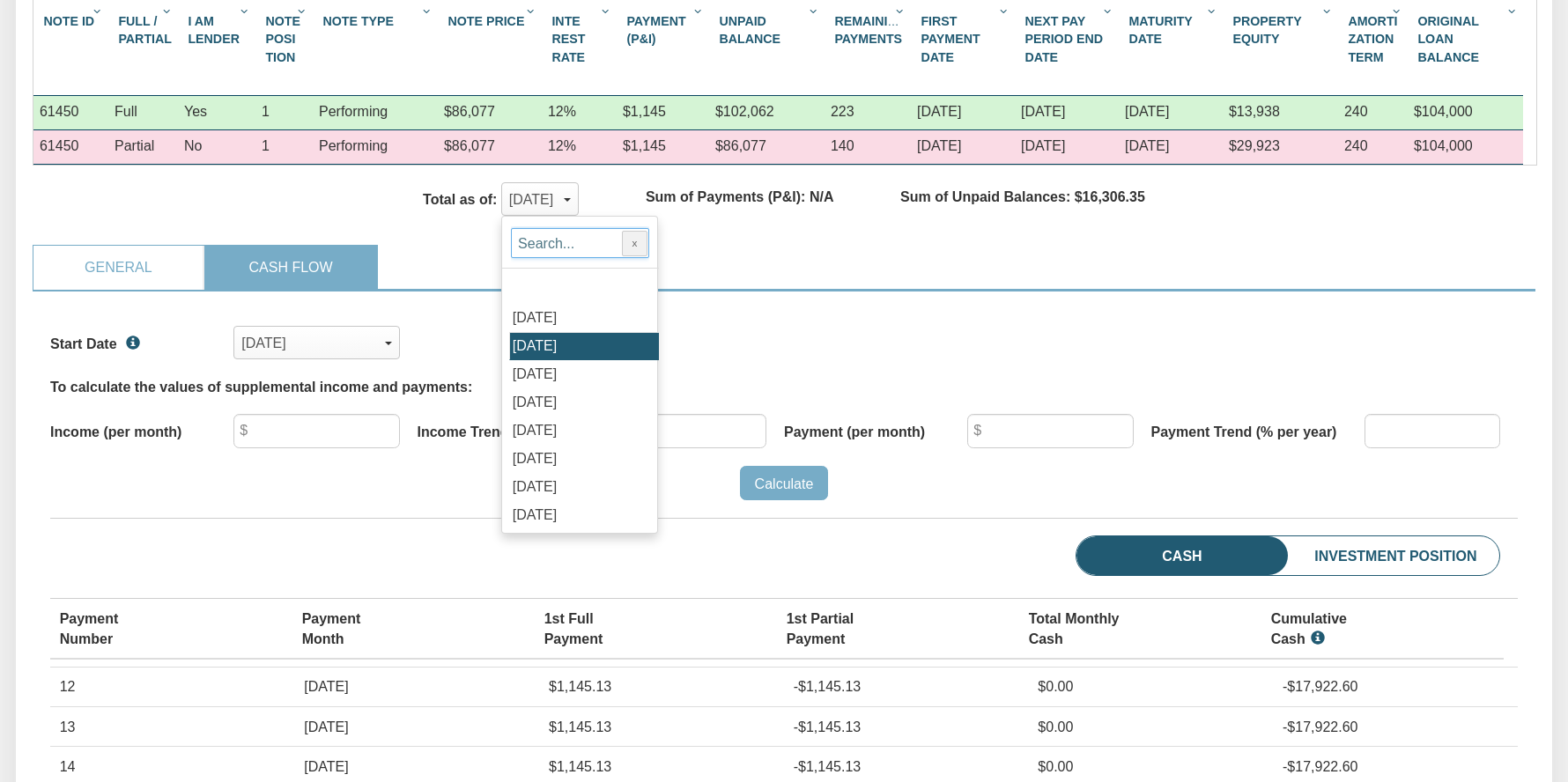 click at bounding box center [580, 243] 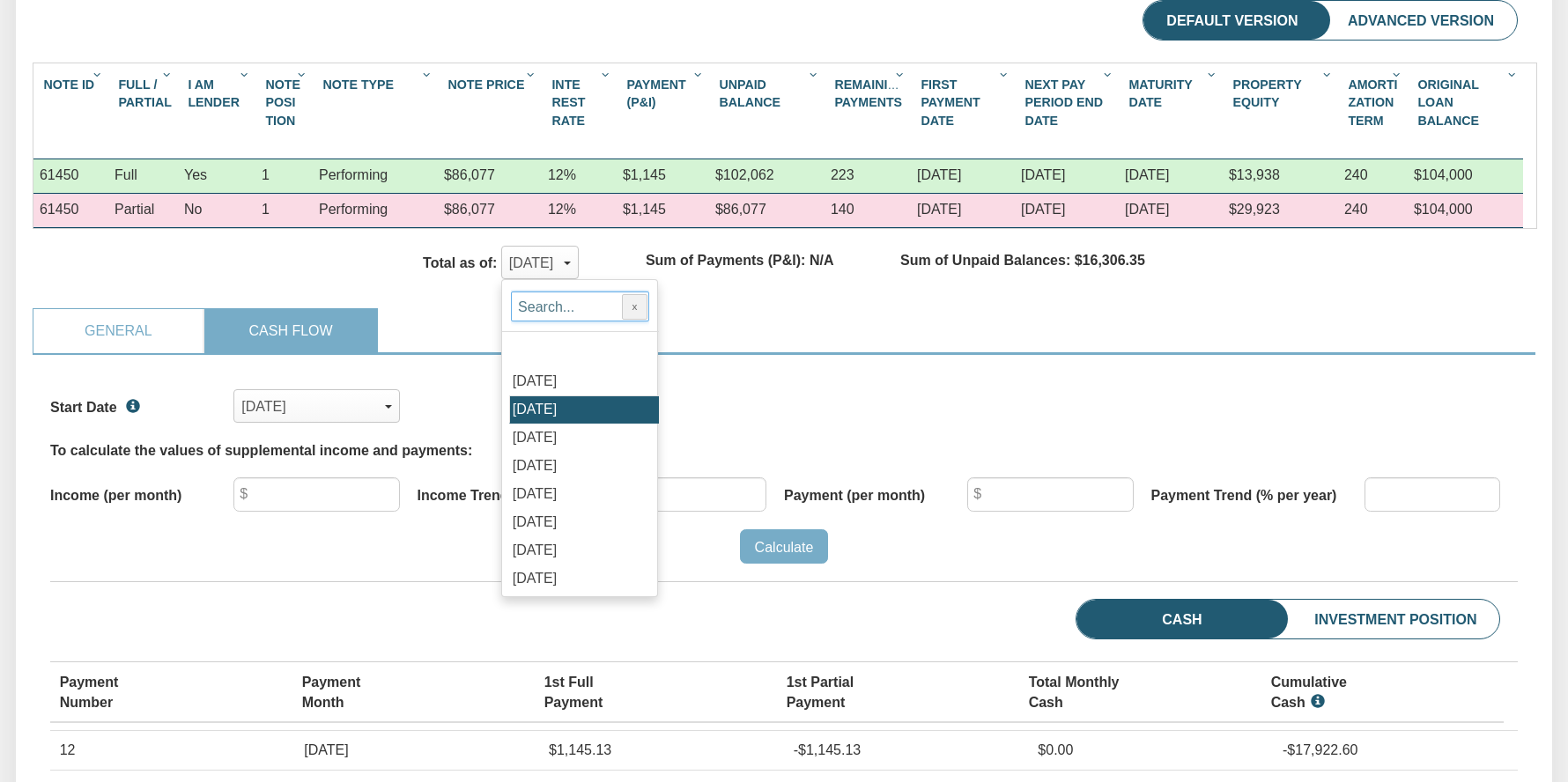 scroll, scrollTop: 315, scrollLeft: 0, axis: vertical 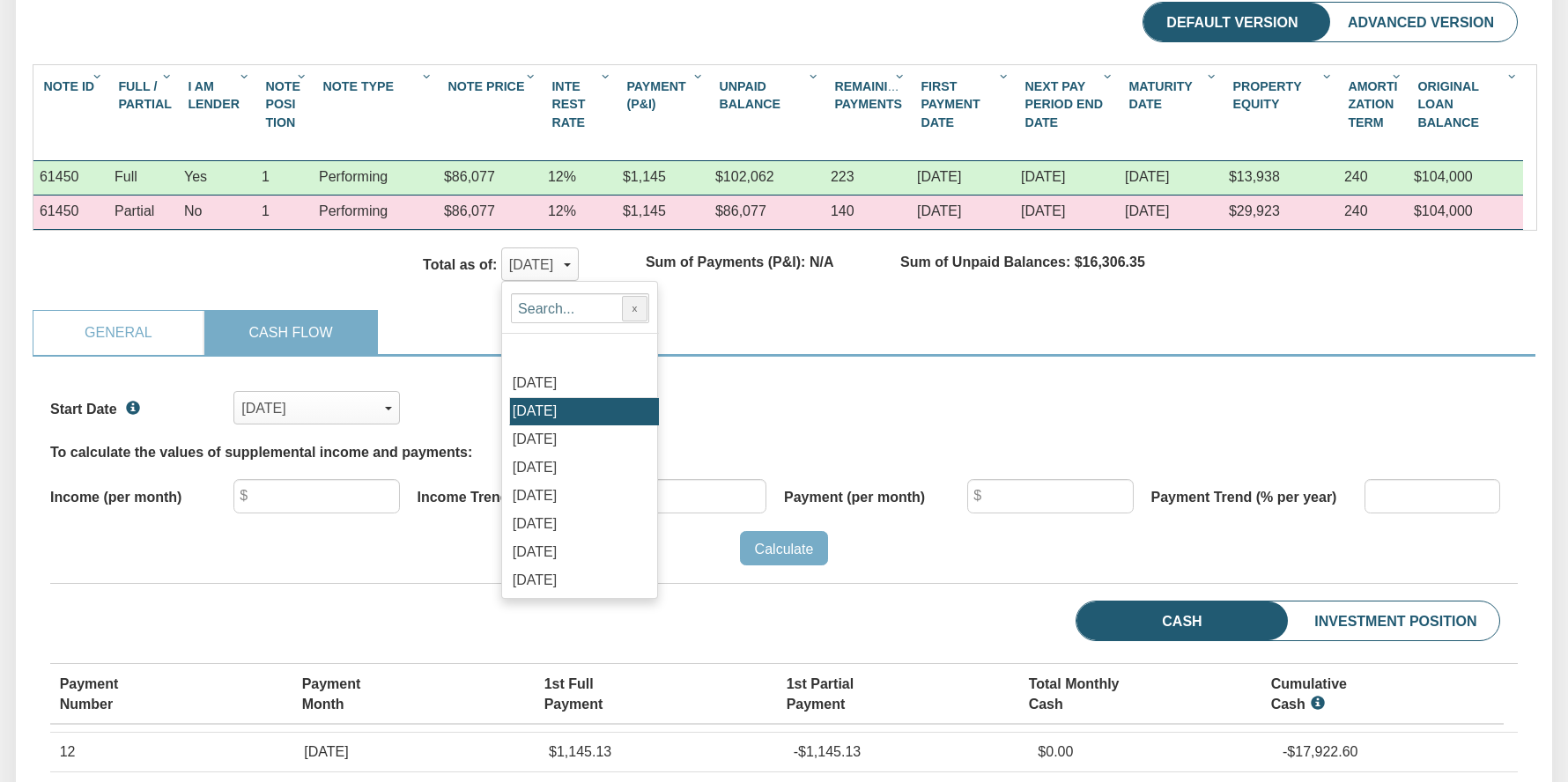 click on "Advanced Version" at bounding box center [1421, 22] 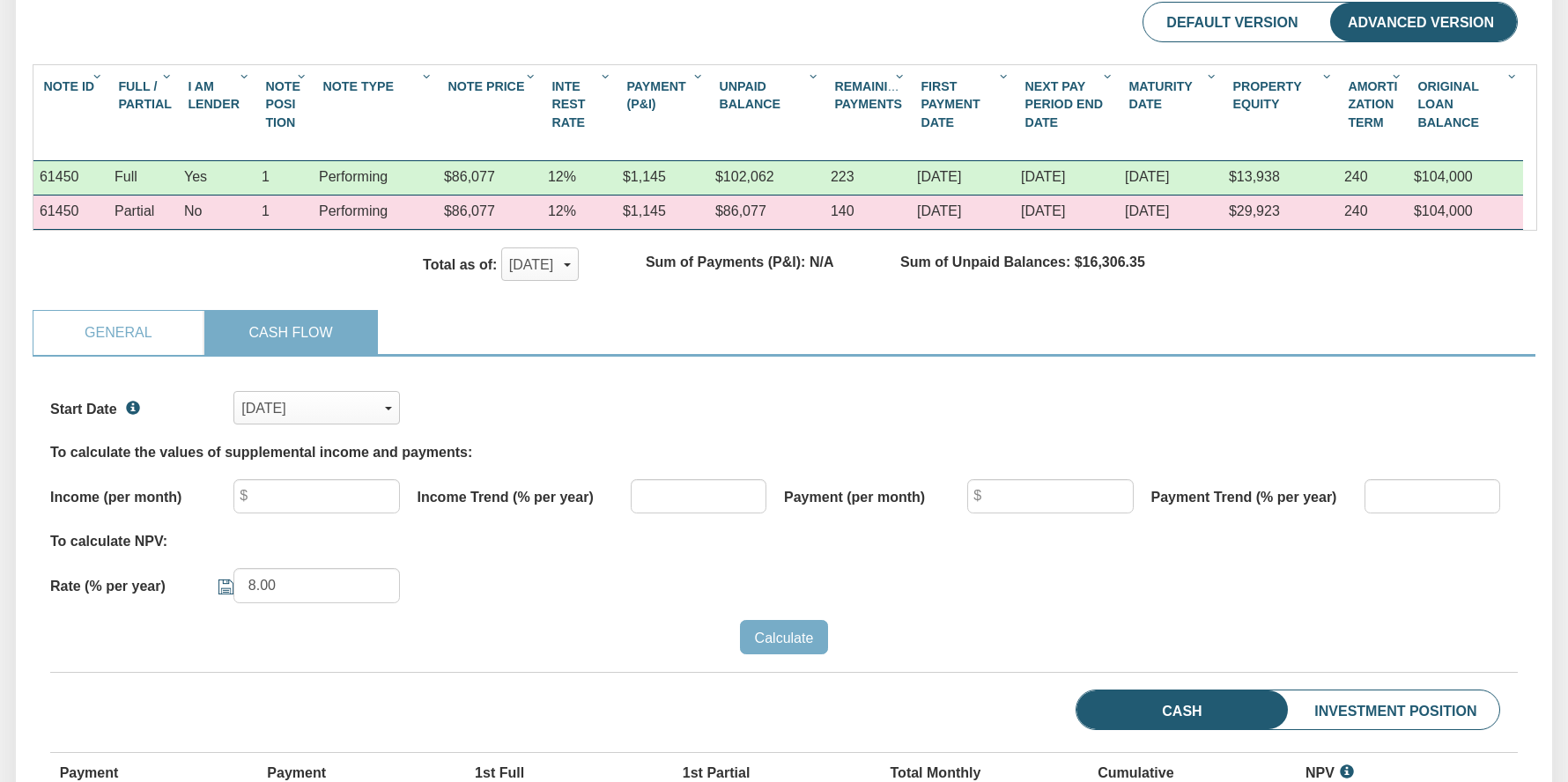 scroll, scrollTop: 880314, scrollLeft: 879431, axis: both 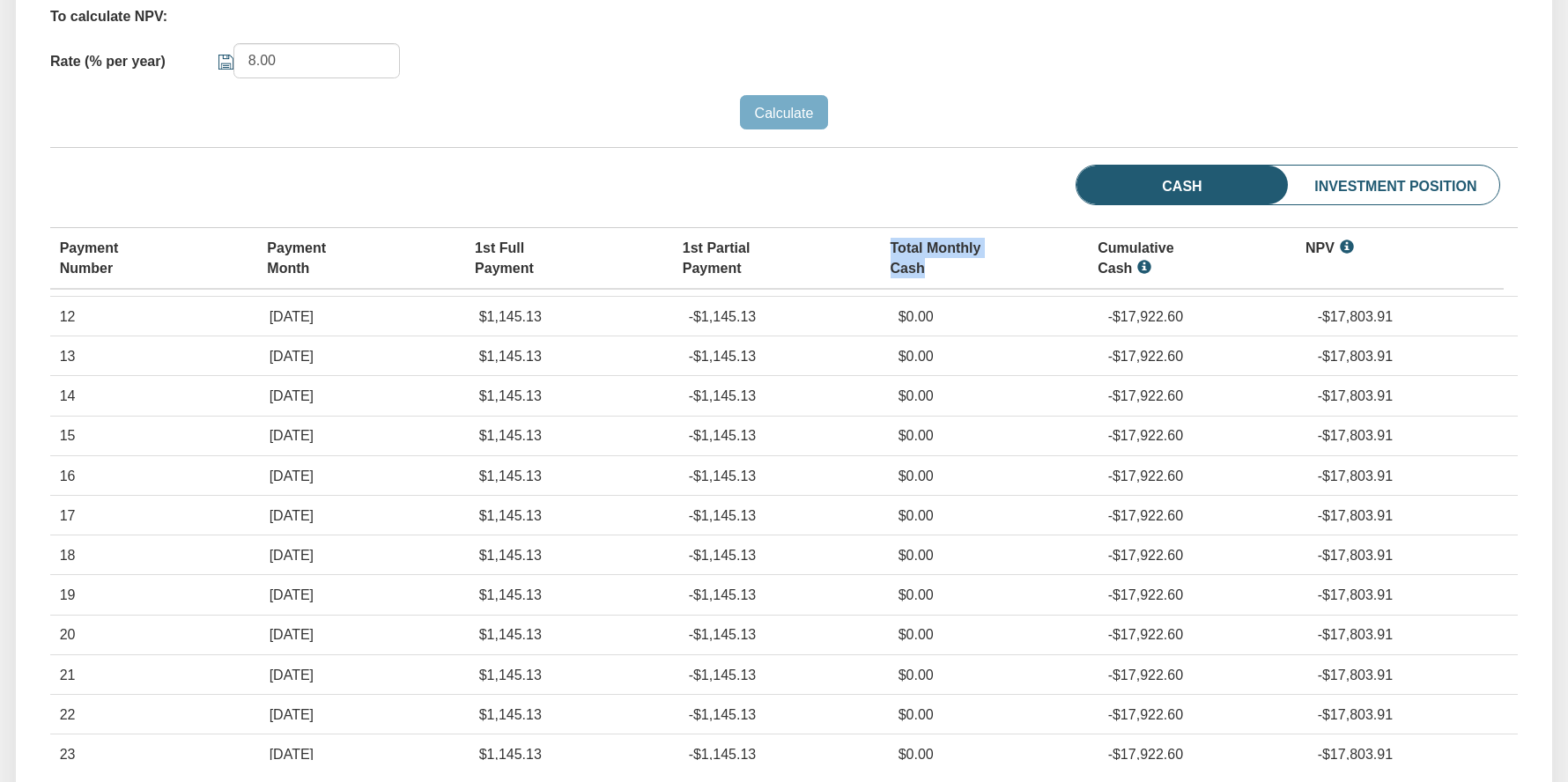 drag, startPoint x: 994, startPoint y: 313, endPoint x: 886, endPoint y: 277, distance: 113.842 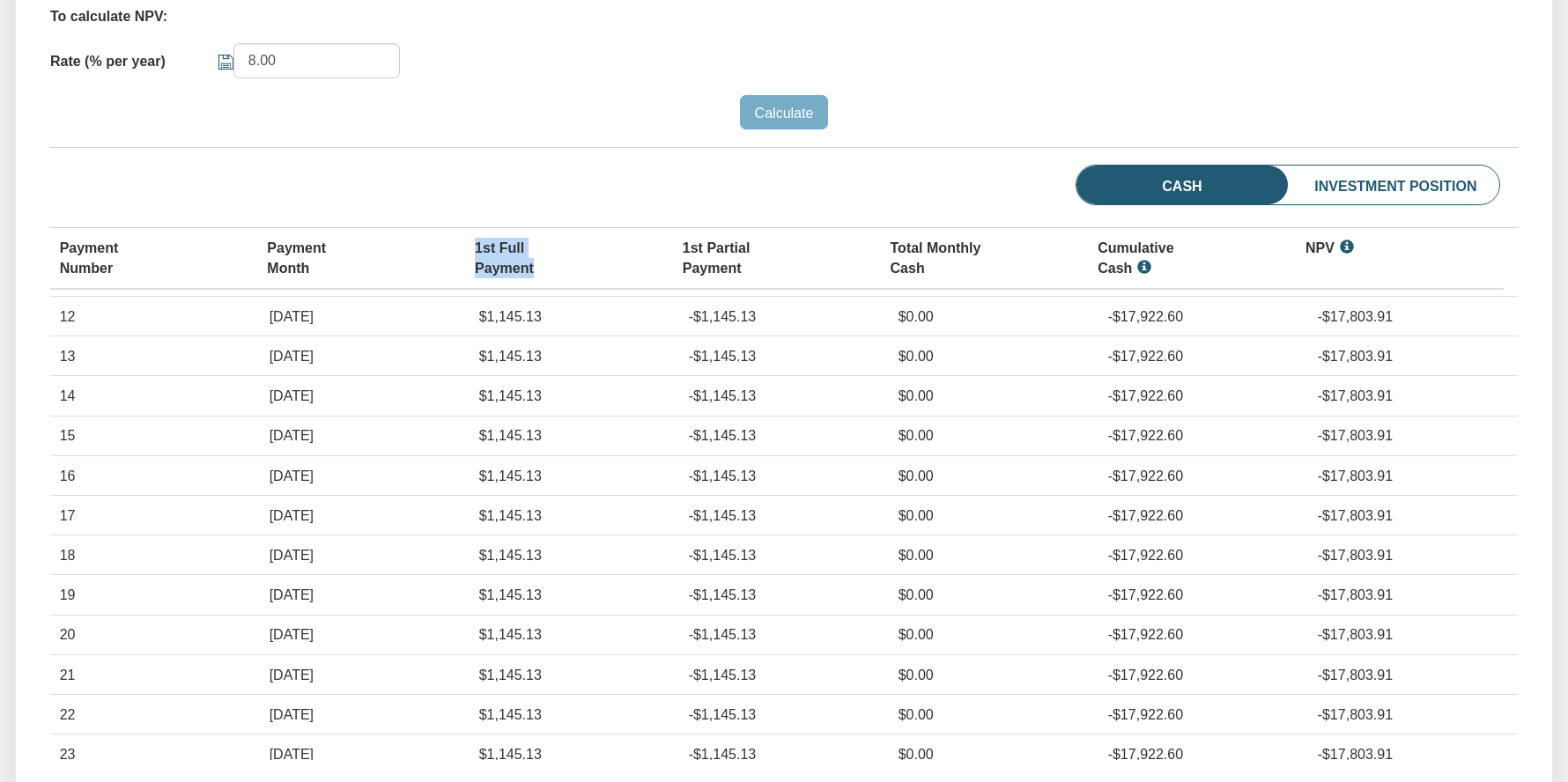 drag, startPoint x: 570, startPoint y: 308, endPoint x: 473, endPoint y: 261, distance: 107.78683 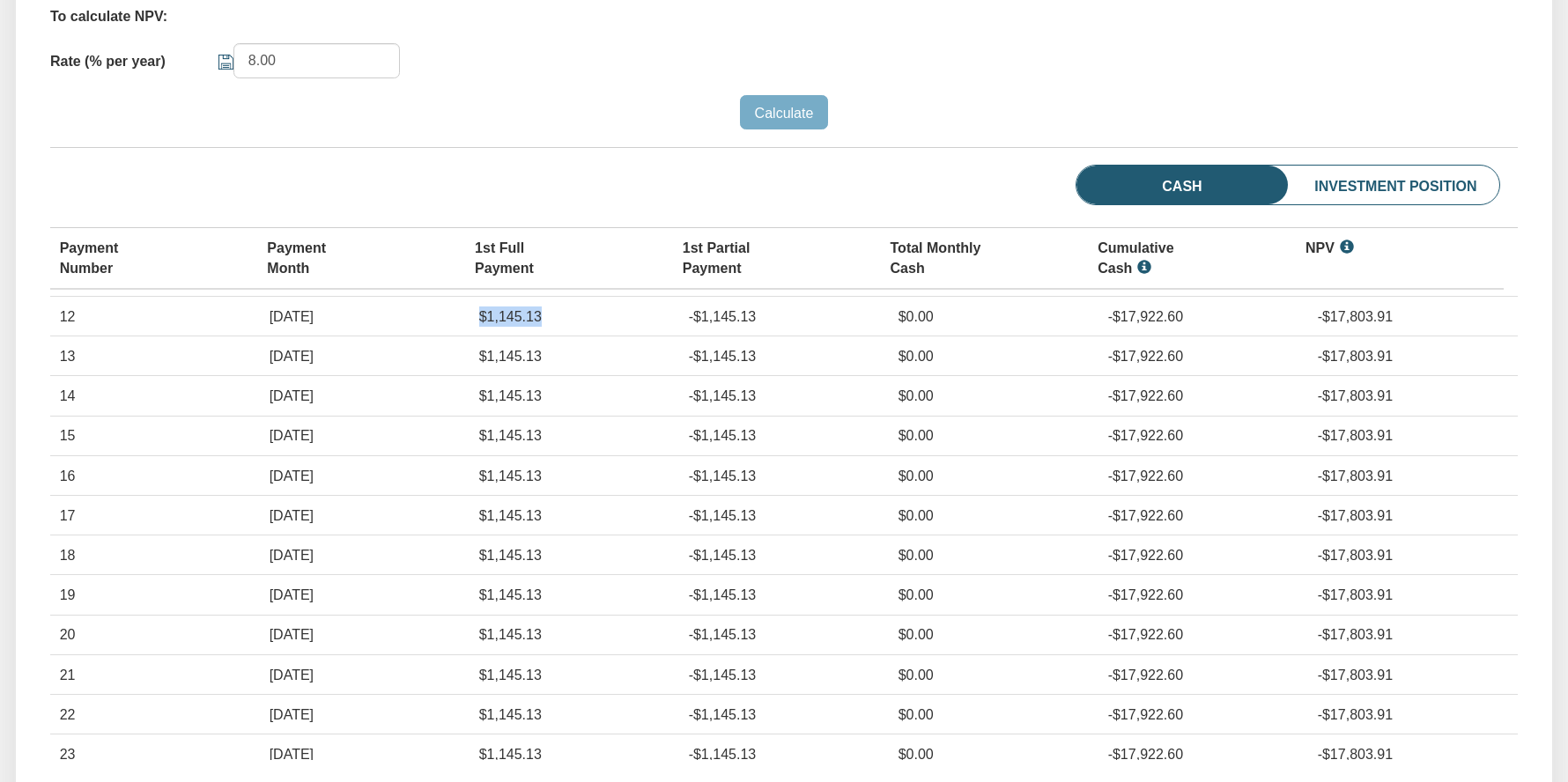 drag, startPoint x: 464, startPoint y: 358, endPoint x: 543, endPoint y: 357, distance: 79.006329 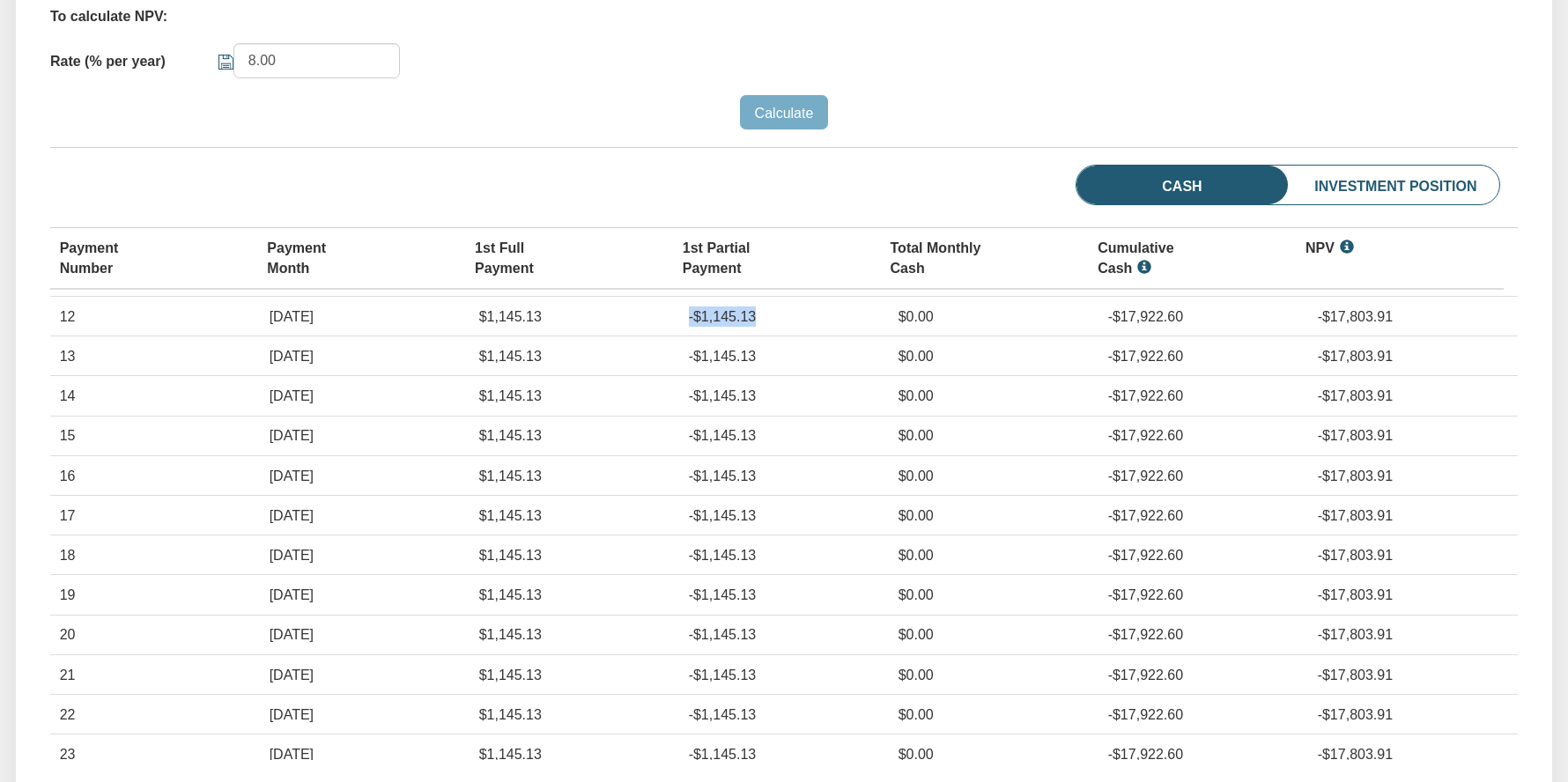 drag, startPoint x: 674, startPoint y: 350, endPoint x: 751, endPoint y: 353, distance: 77.0584 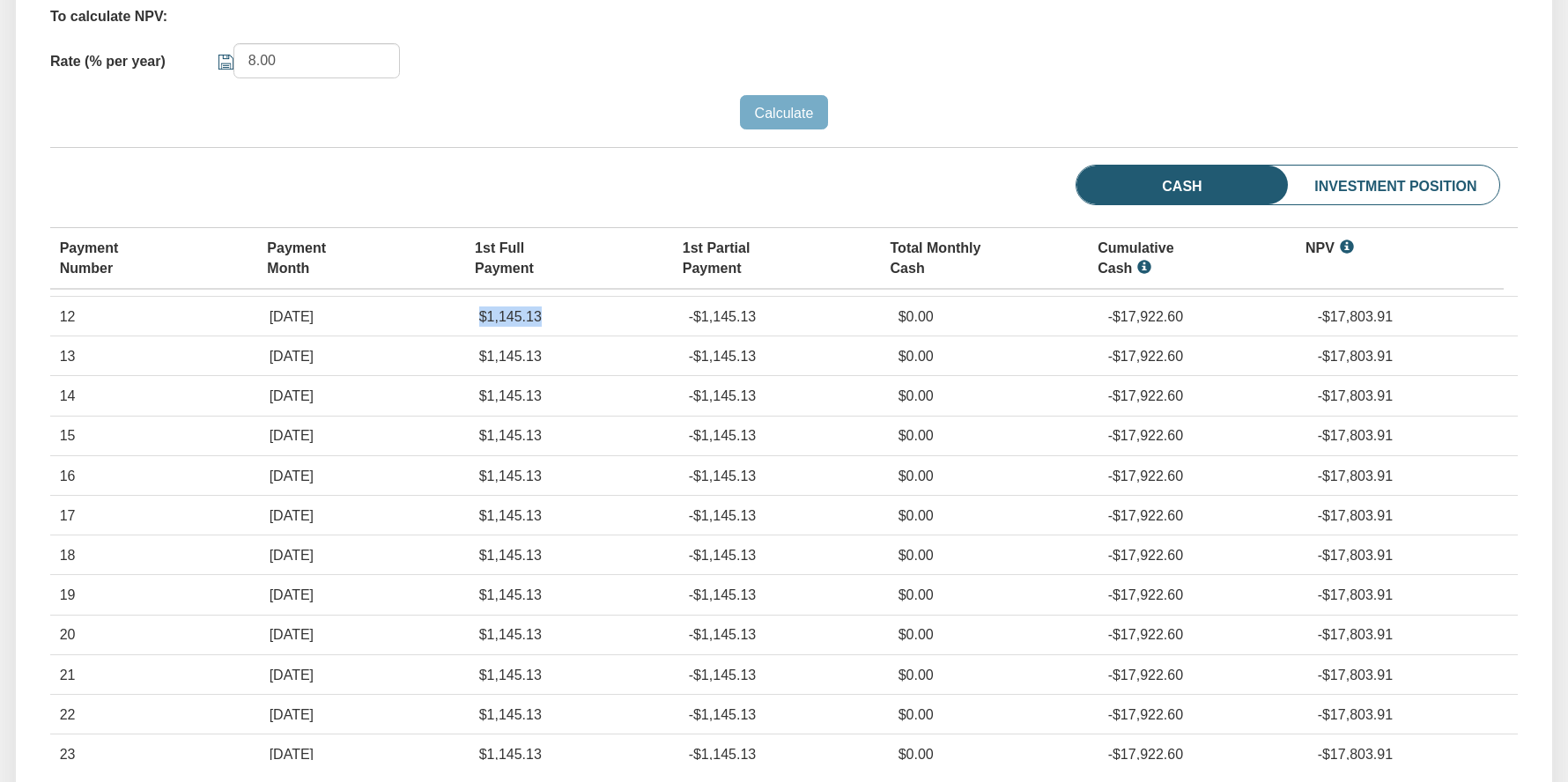 drag, startPoint x: 467, startPoint y: 353, endPoint x: 544, endPoint y: 353, distance: 77 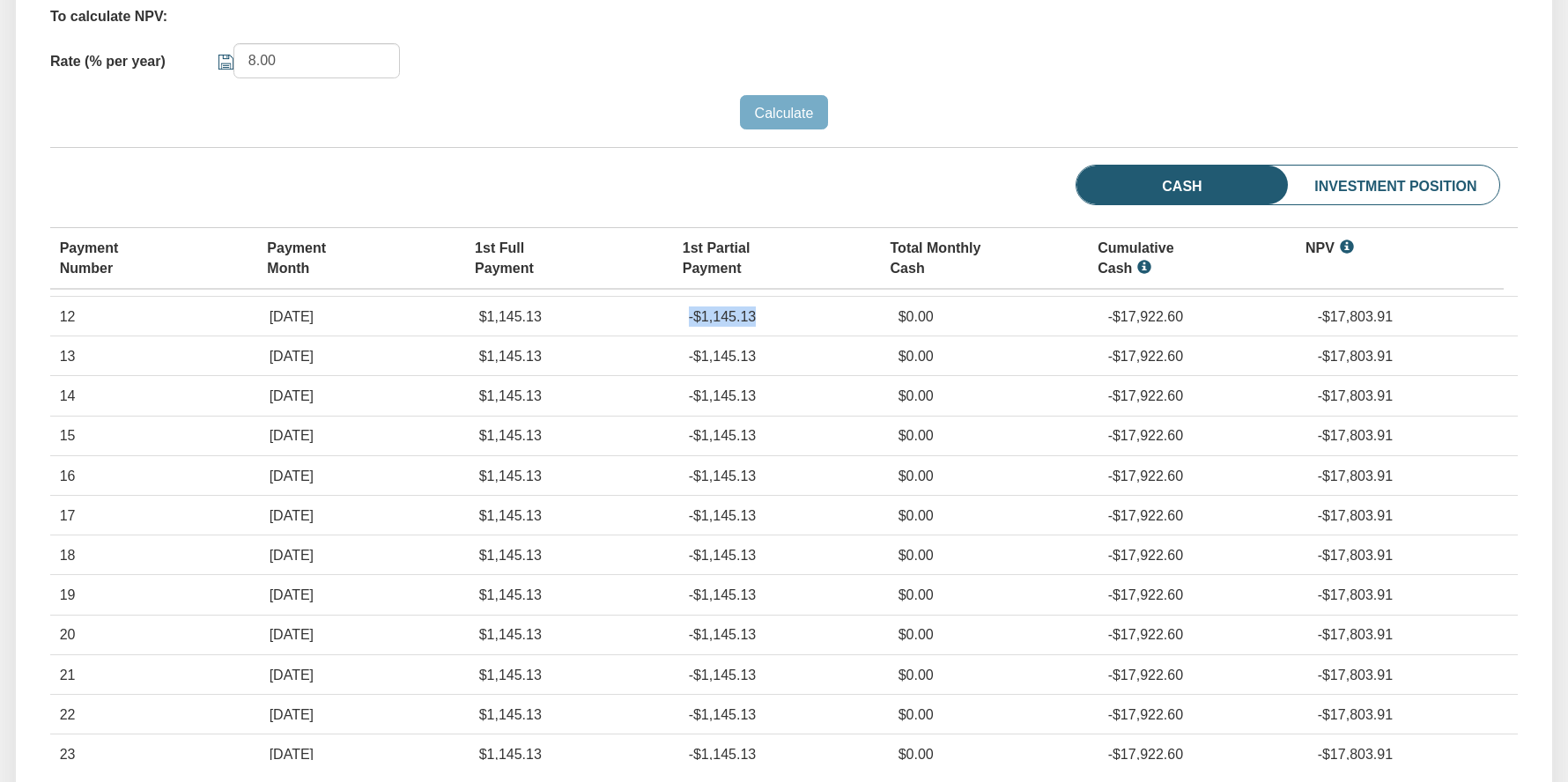 drag, startPoint x: 677, startPoint y: 352, endPoint x: 751, endPoint y: 359, distance: 74.33034 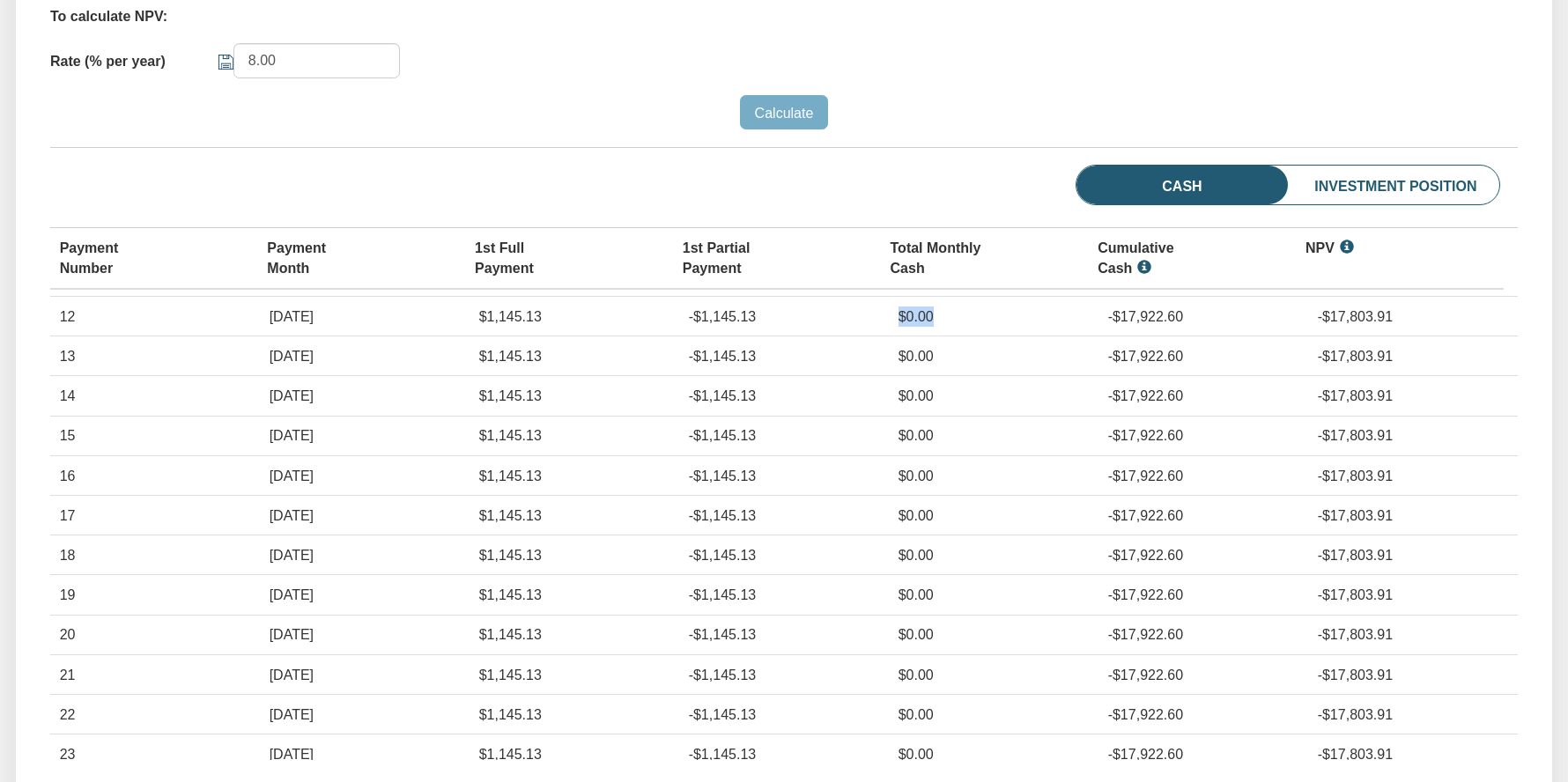drag, startPoint x: 885, startPoint y: 355, endPoint x: 929, endPoint y: 355, distance: 44 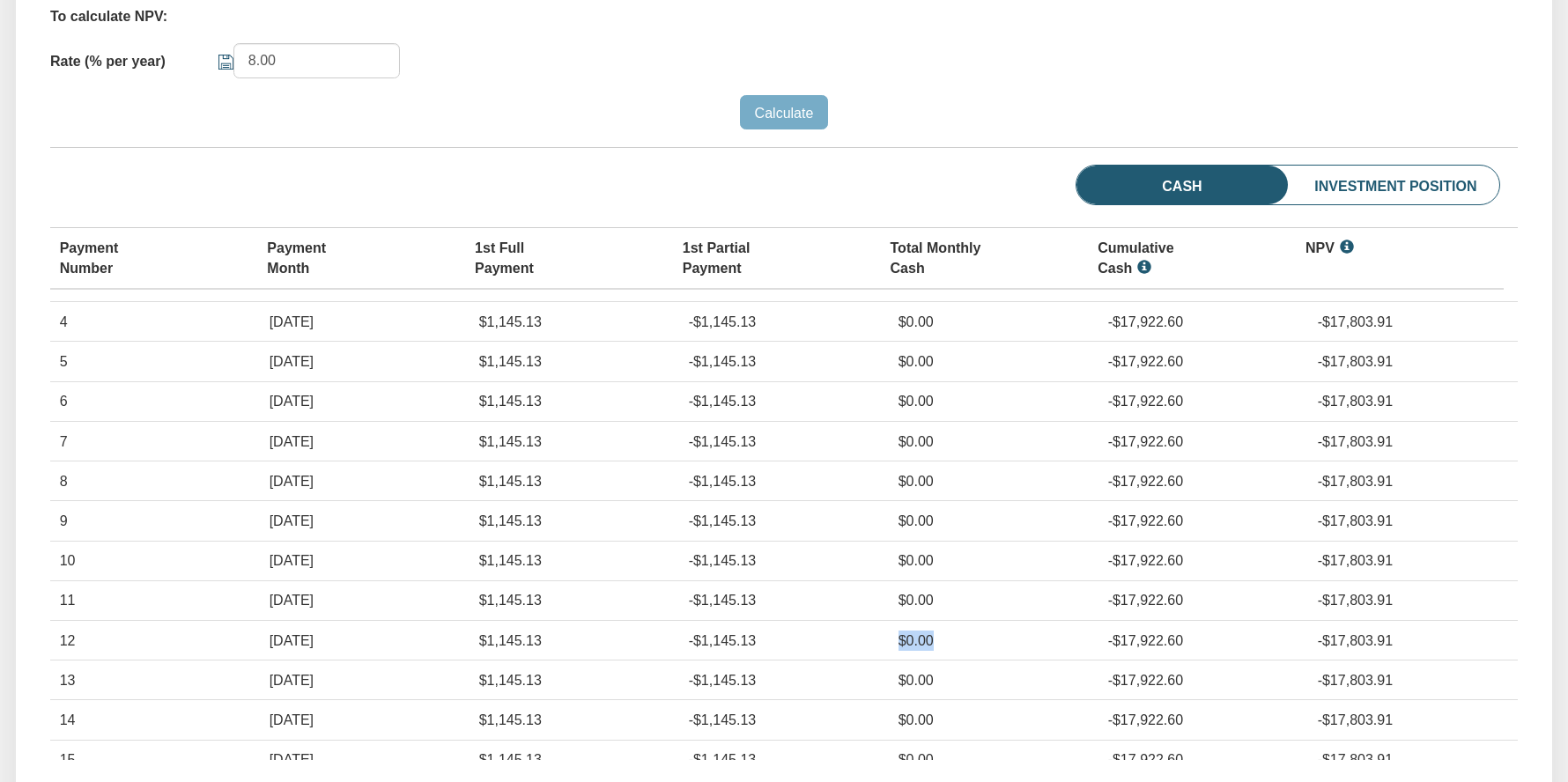 scroll, scrollTop: 82, scrollLeft: 0, axis: vertical 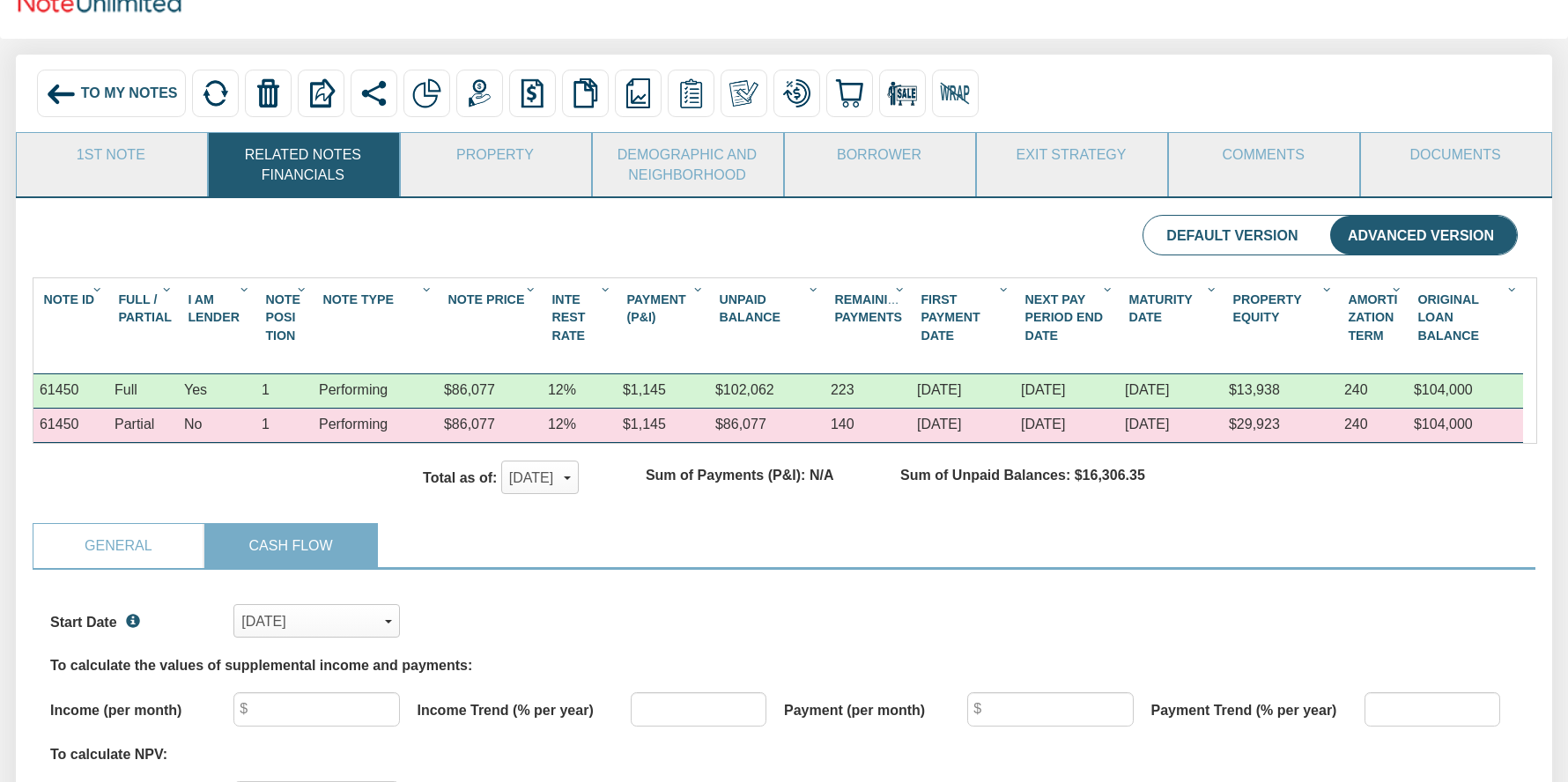 click on "Default Version" at bounding box center (1231, 235) 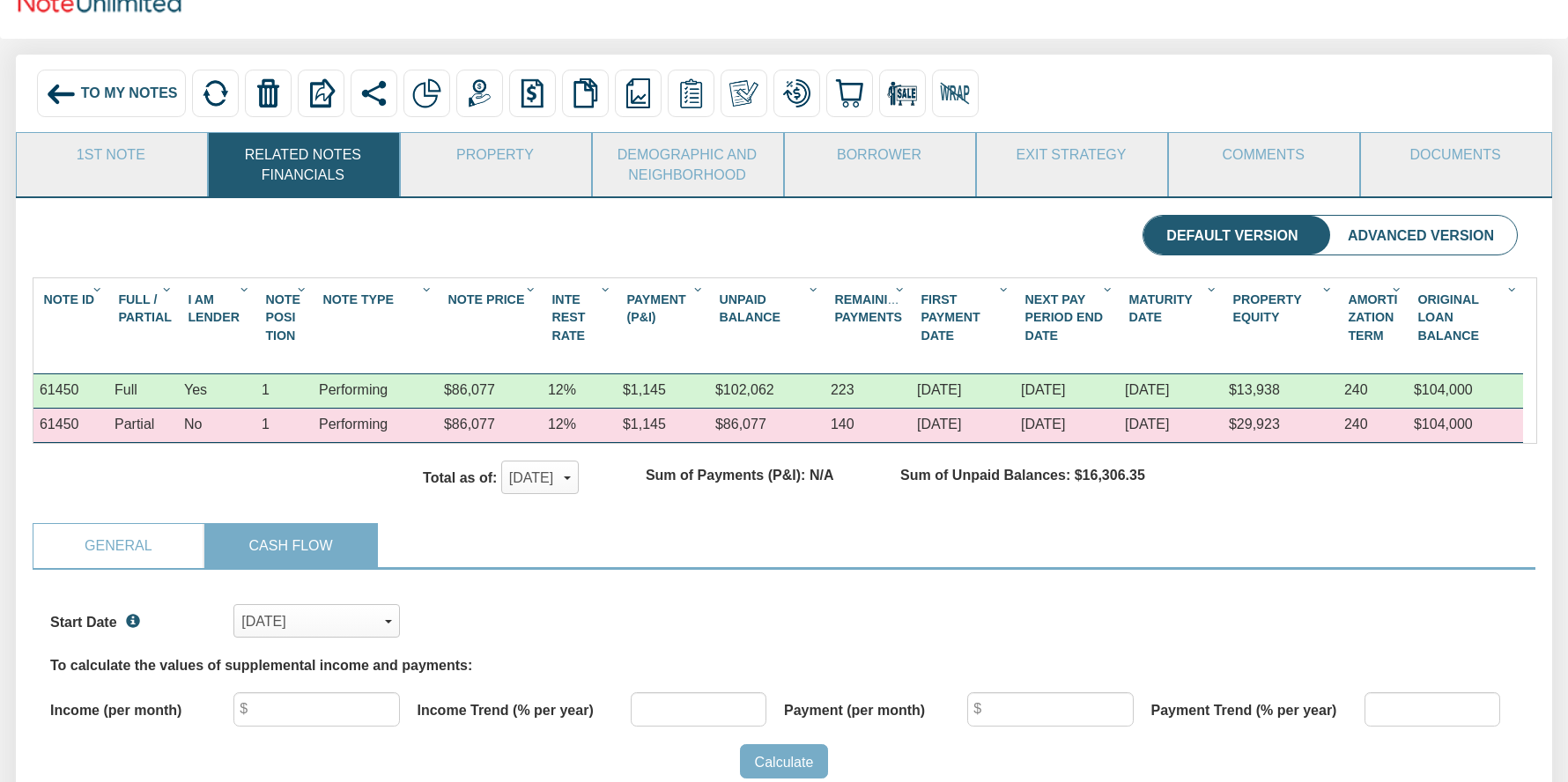 scroll, scrollTop: 880314, scrollLeft: 879431, axis: both 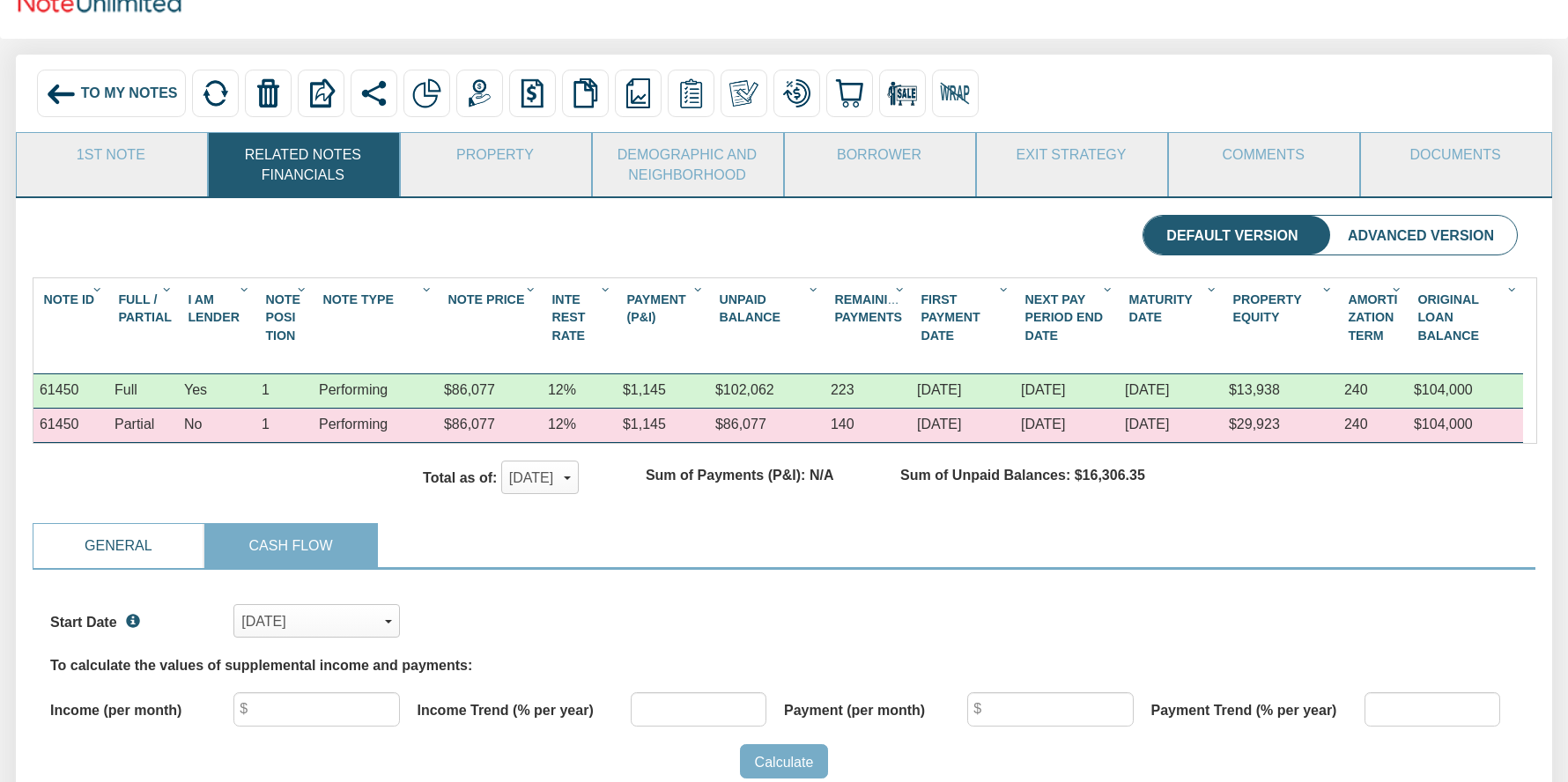 click on "General" at bounding box center [118, 546] 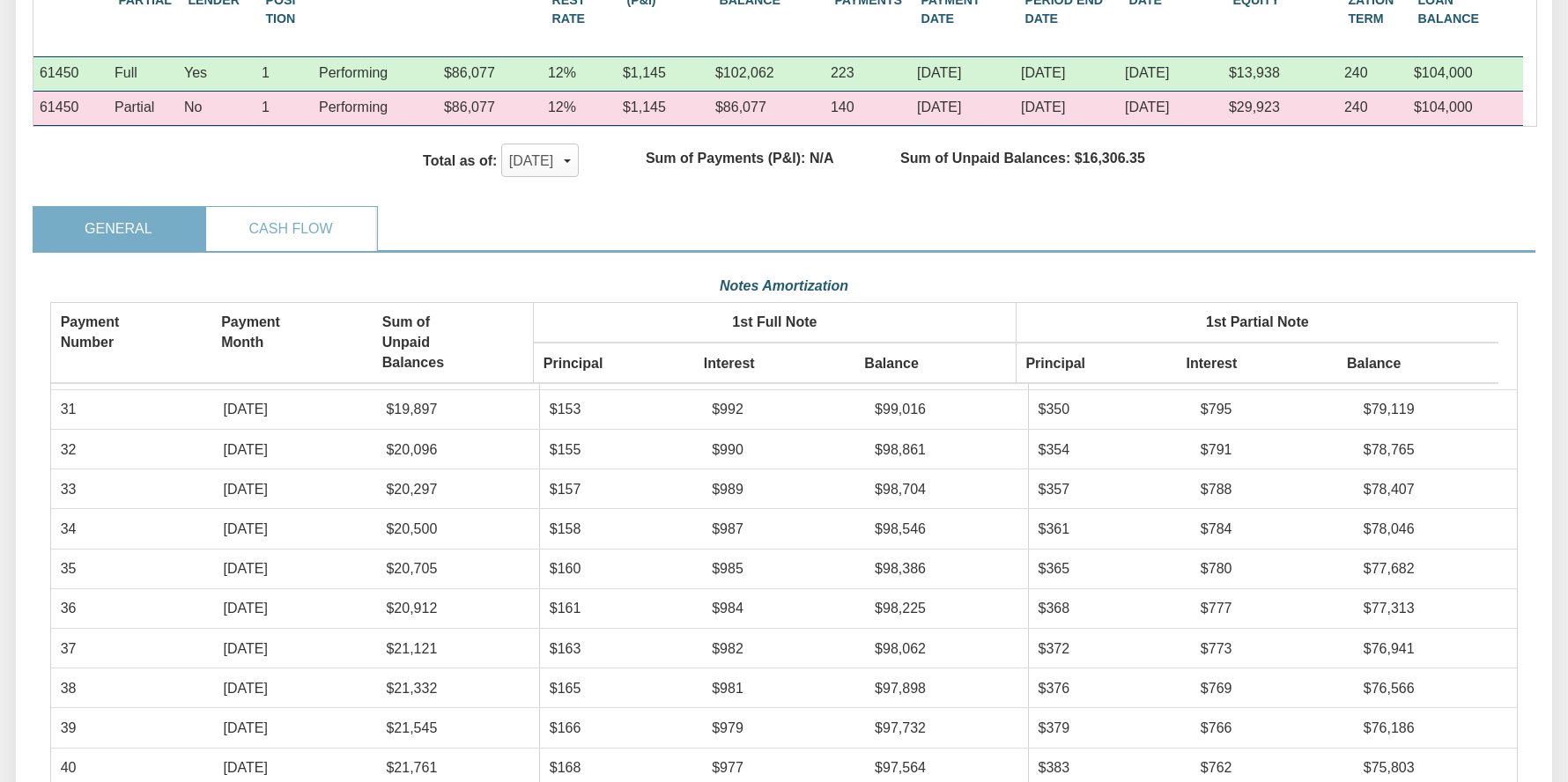 scroll, scrollTop: 452, scrollLeft: 0, axis: vertical 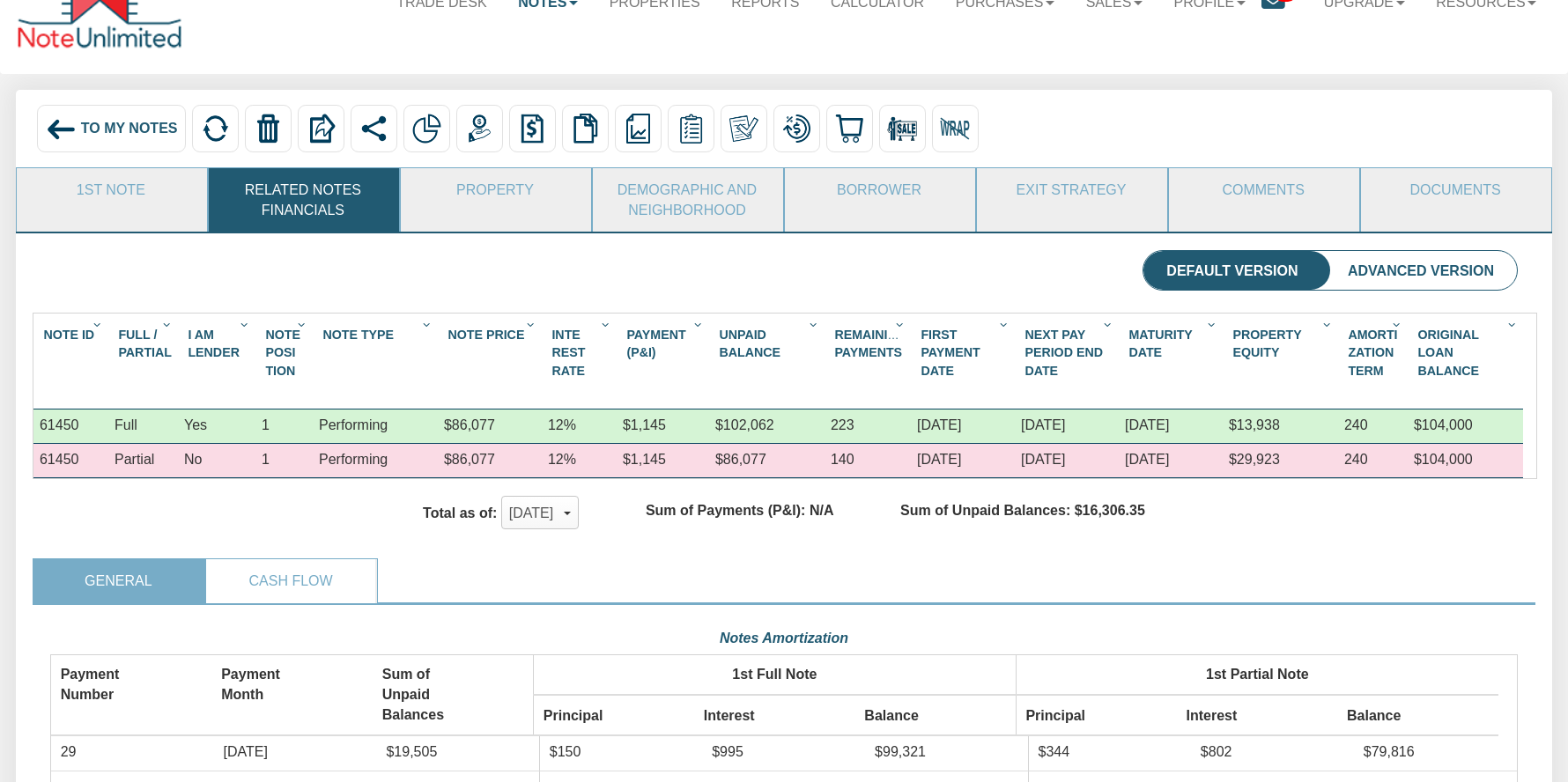 click on "To My Notes" at bounding box center (129, 128) 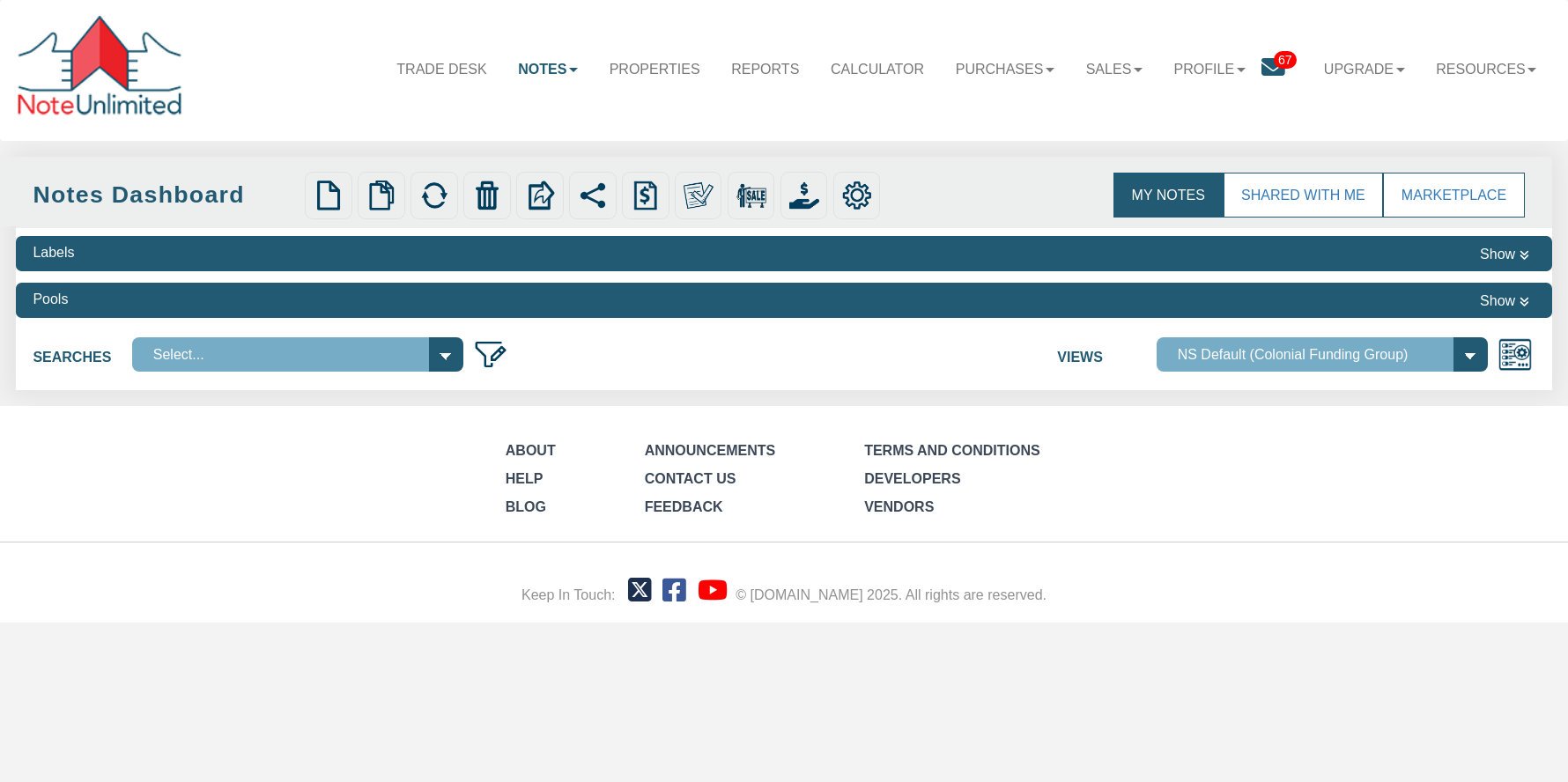 select 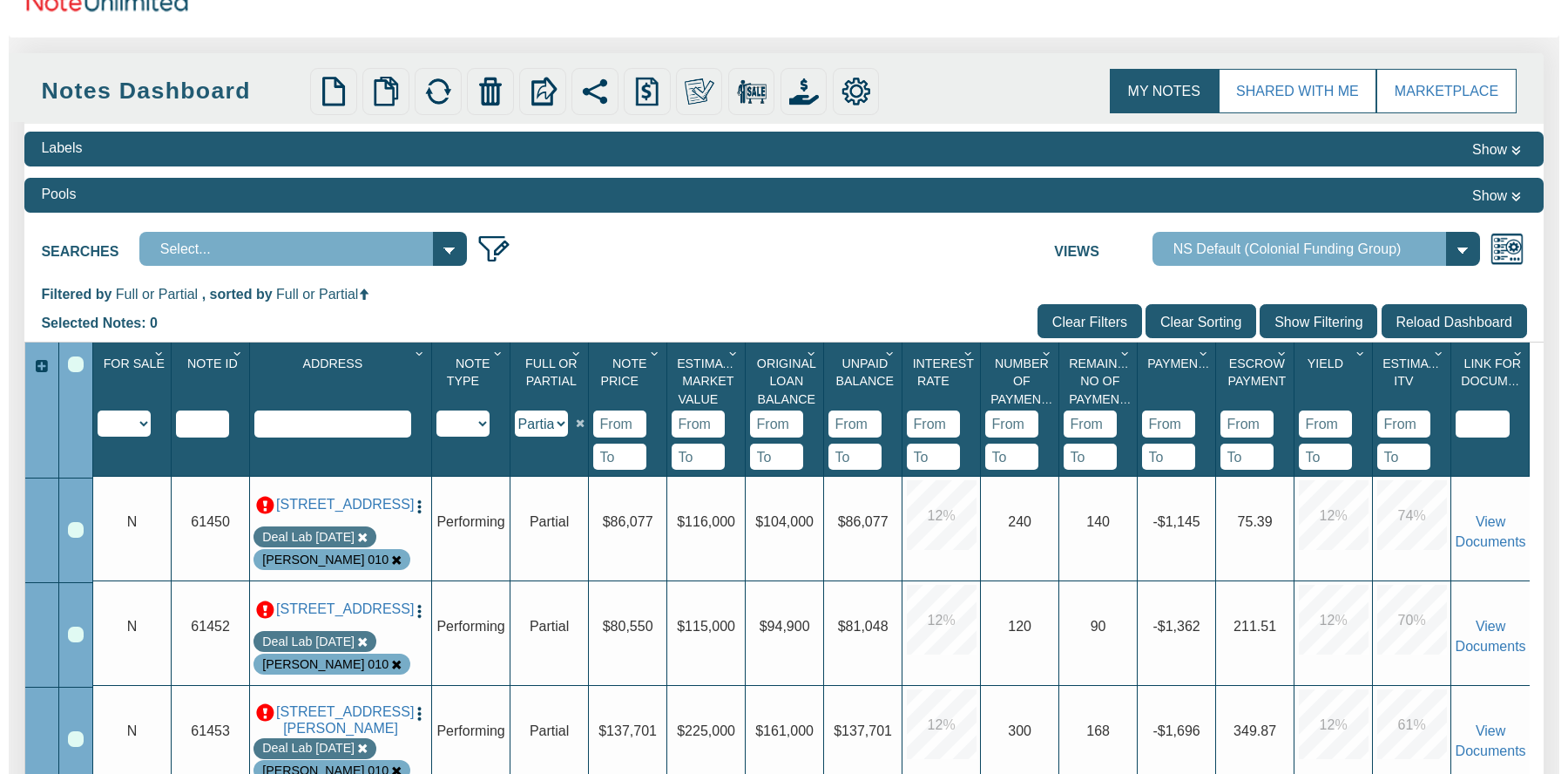 scroll, scrollTop: 146, scrollLeft: 0, axis: vertical 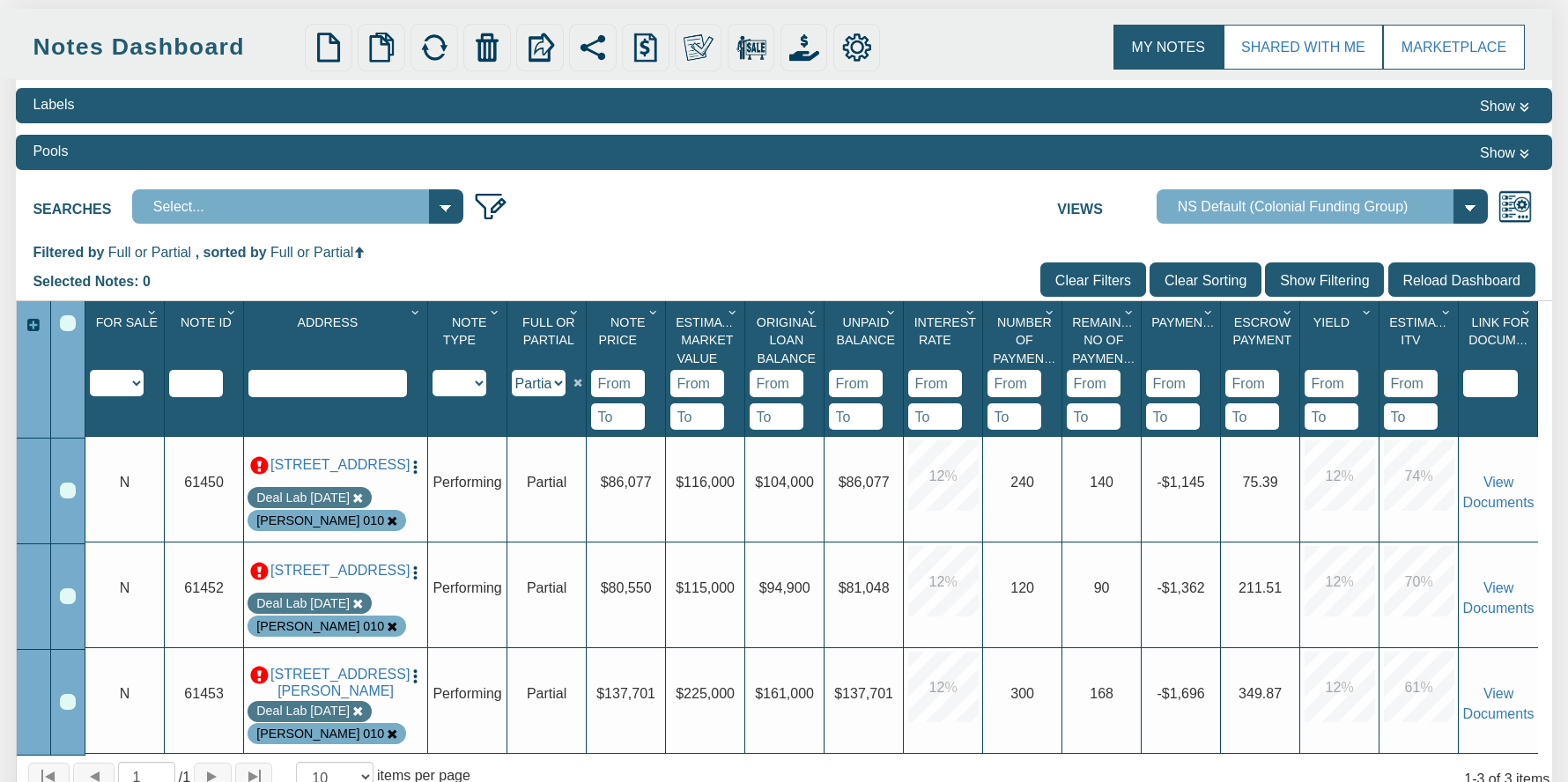 click on "Clear Filters" at bounding box center (1093, 279) 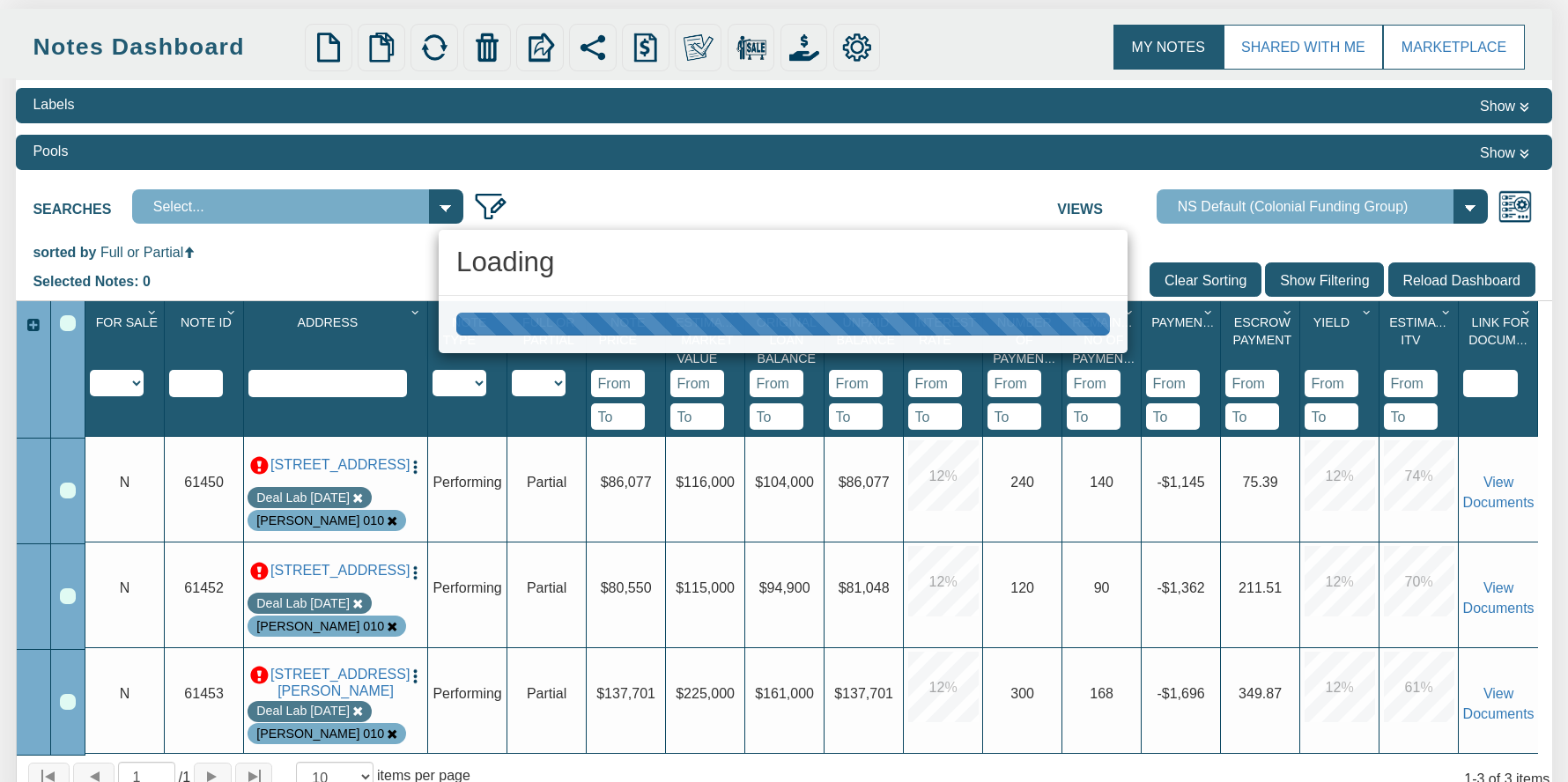 select on "?" 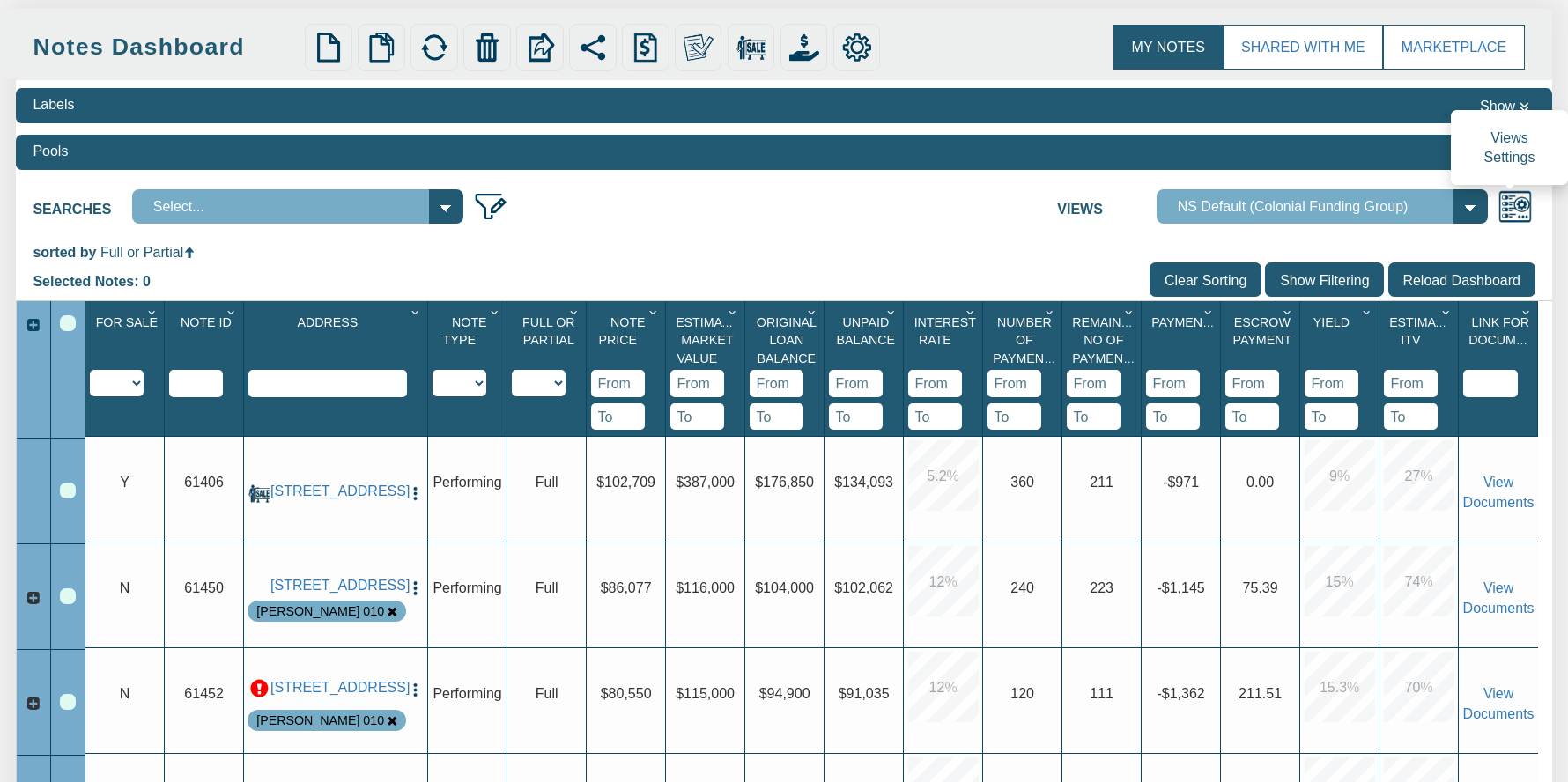 click at bounding box center [1514, 206] 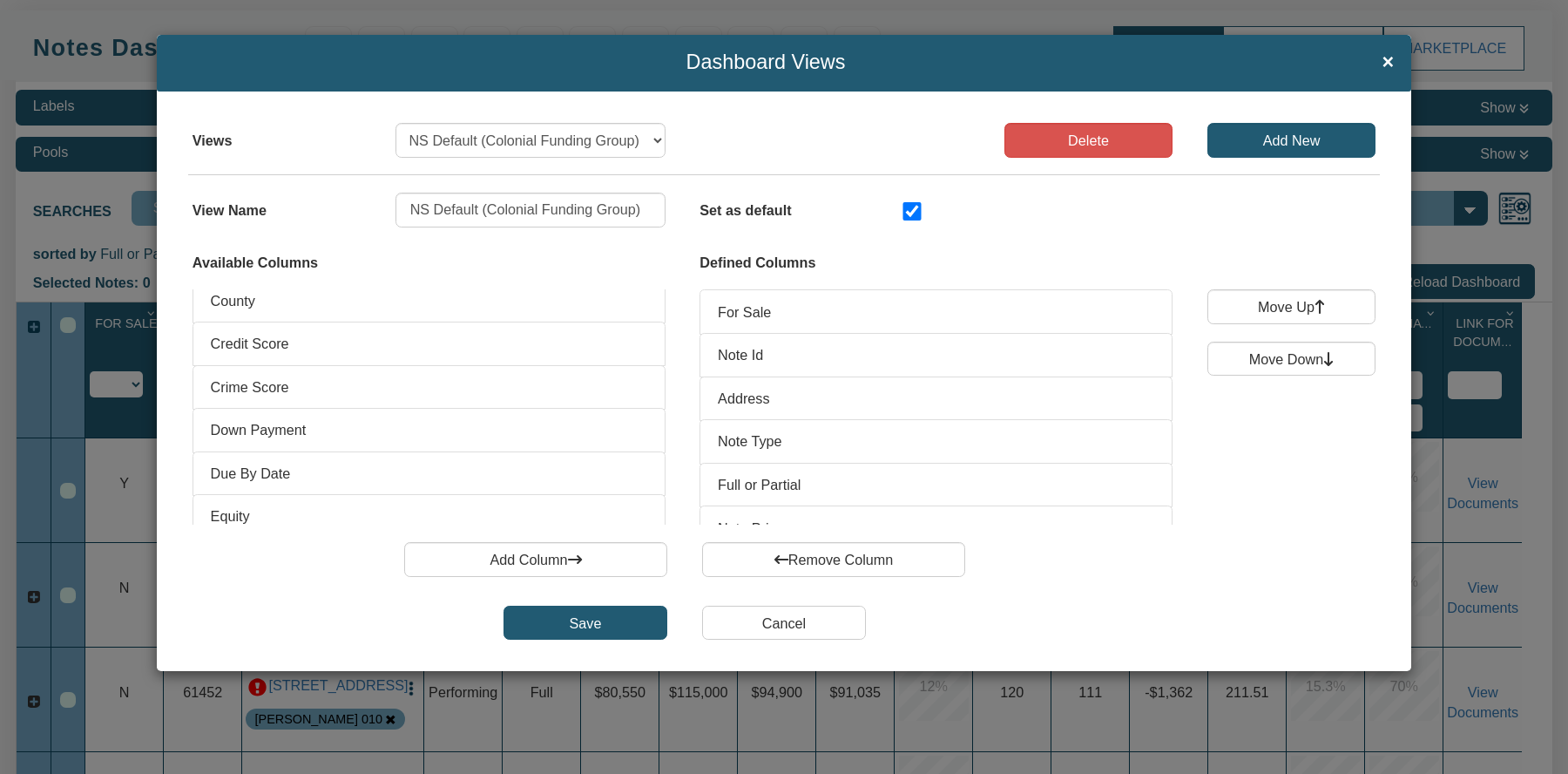 scroll, scrollTop: 492, scrollLeft: 0, axis: vertical 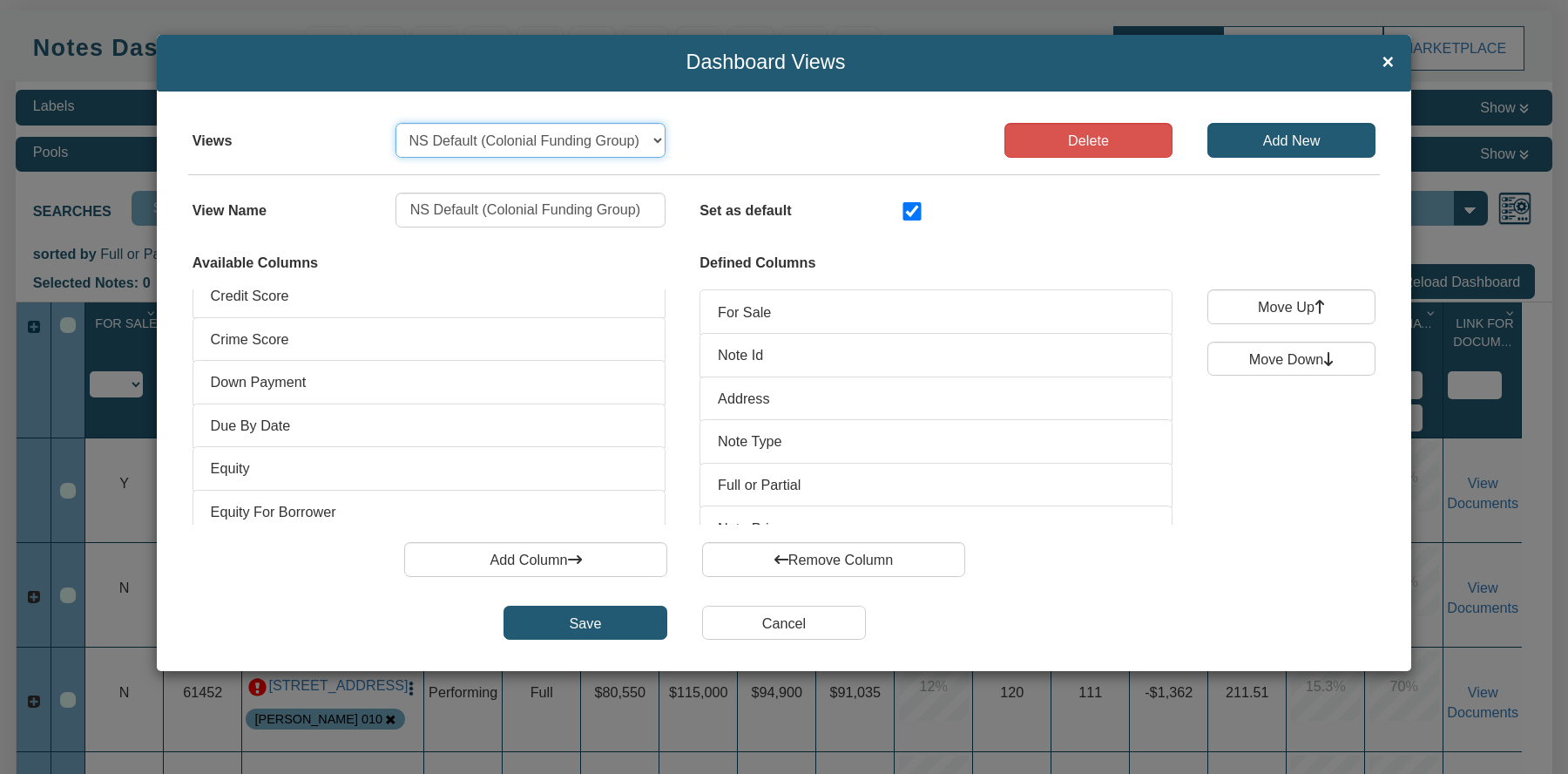 click on "Select... Admin View Default View For Sale Note School 1 NS Default (Colonial Funding Group)" at bounding box center [531, 140] 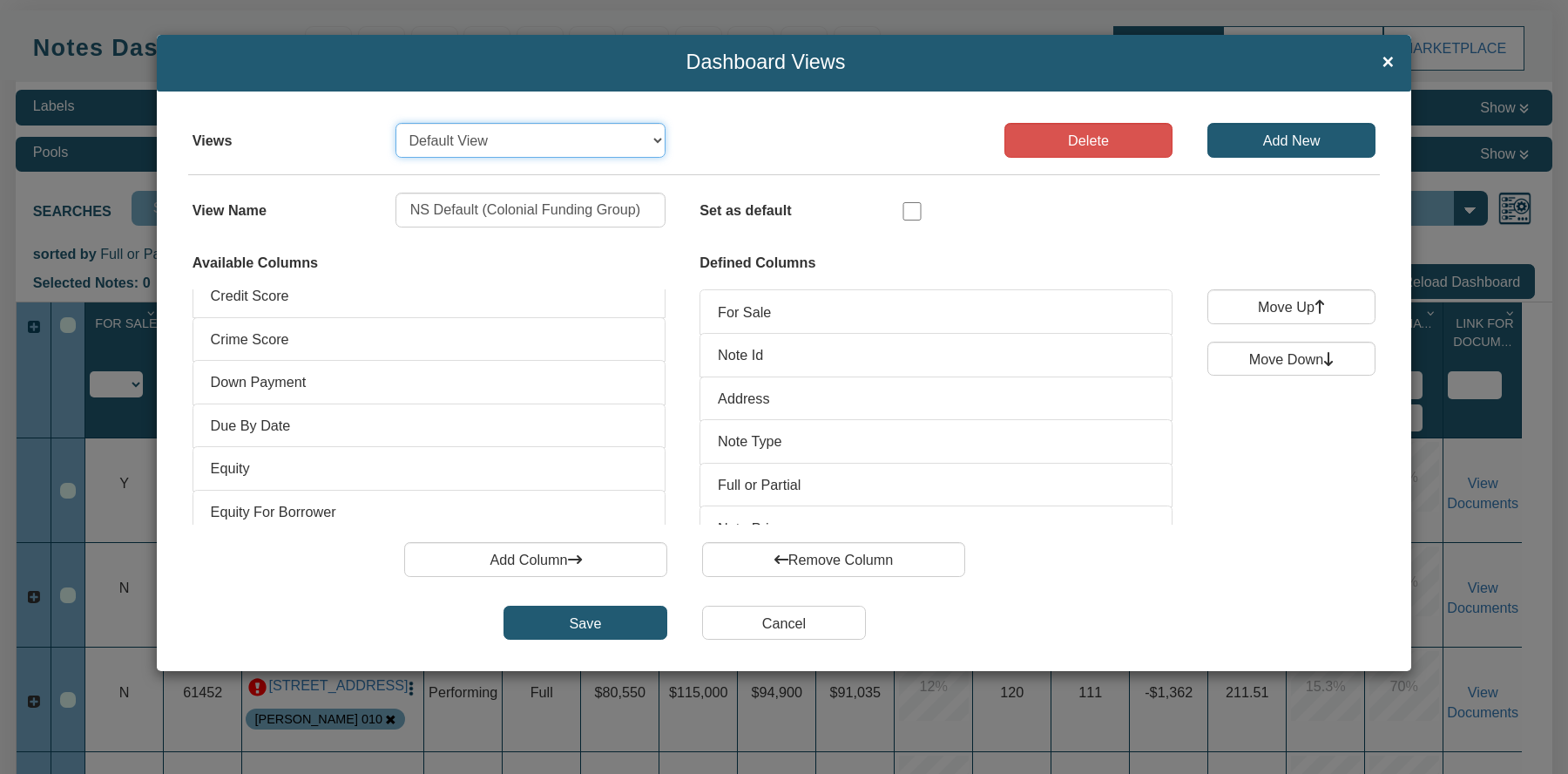 type on "Default View" 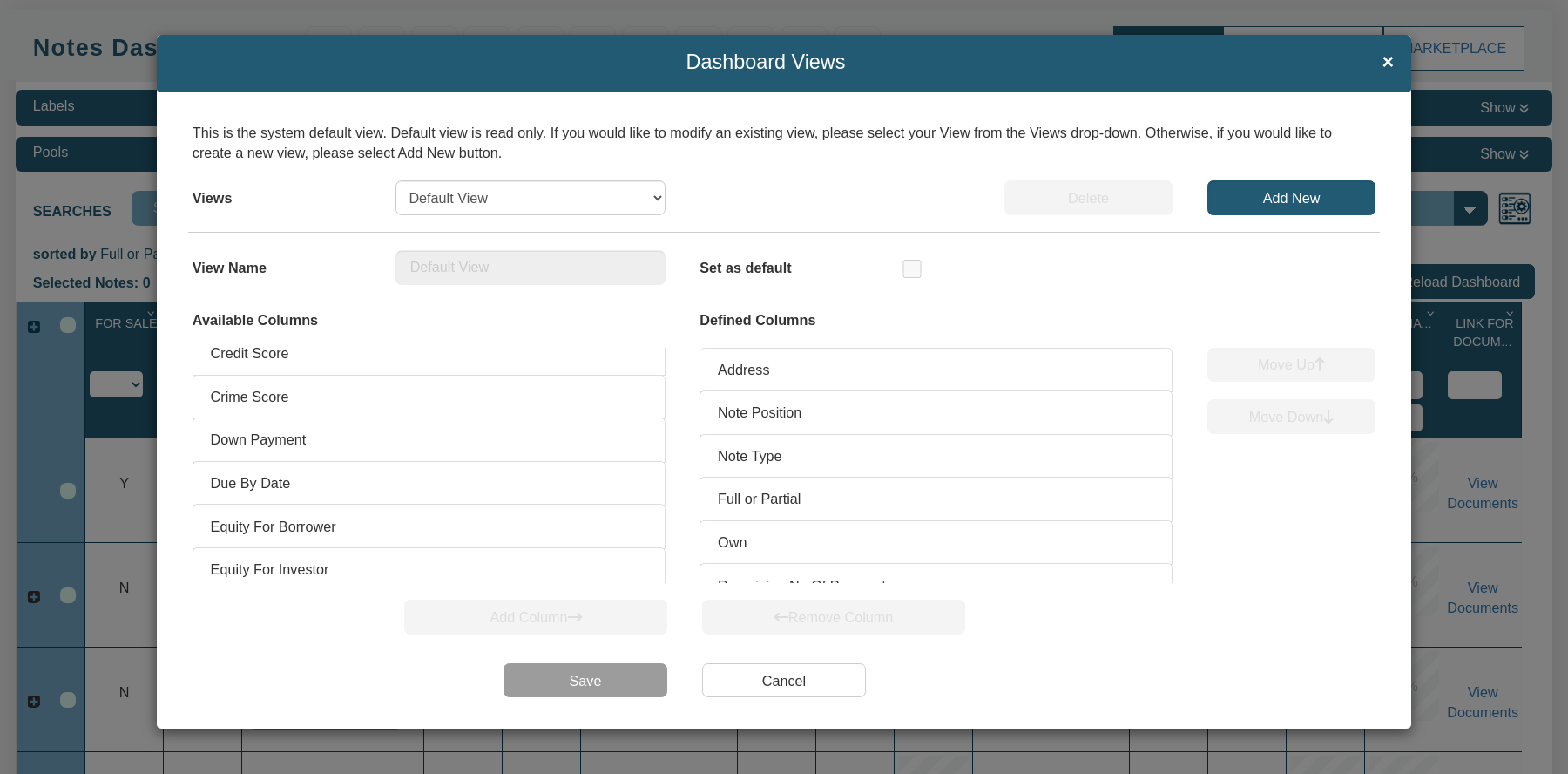 click on "Views
Select... Admin View Default View For Sale Note School 1 NS Default (Colonial Funding Group)
Add New
[GEOGRAPHIC_DATA]" at bounding box center (784, 169) 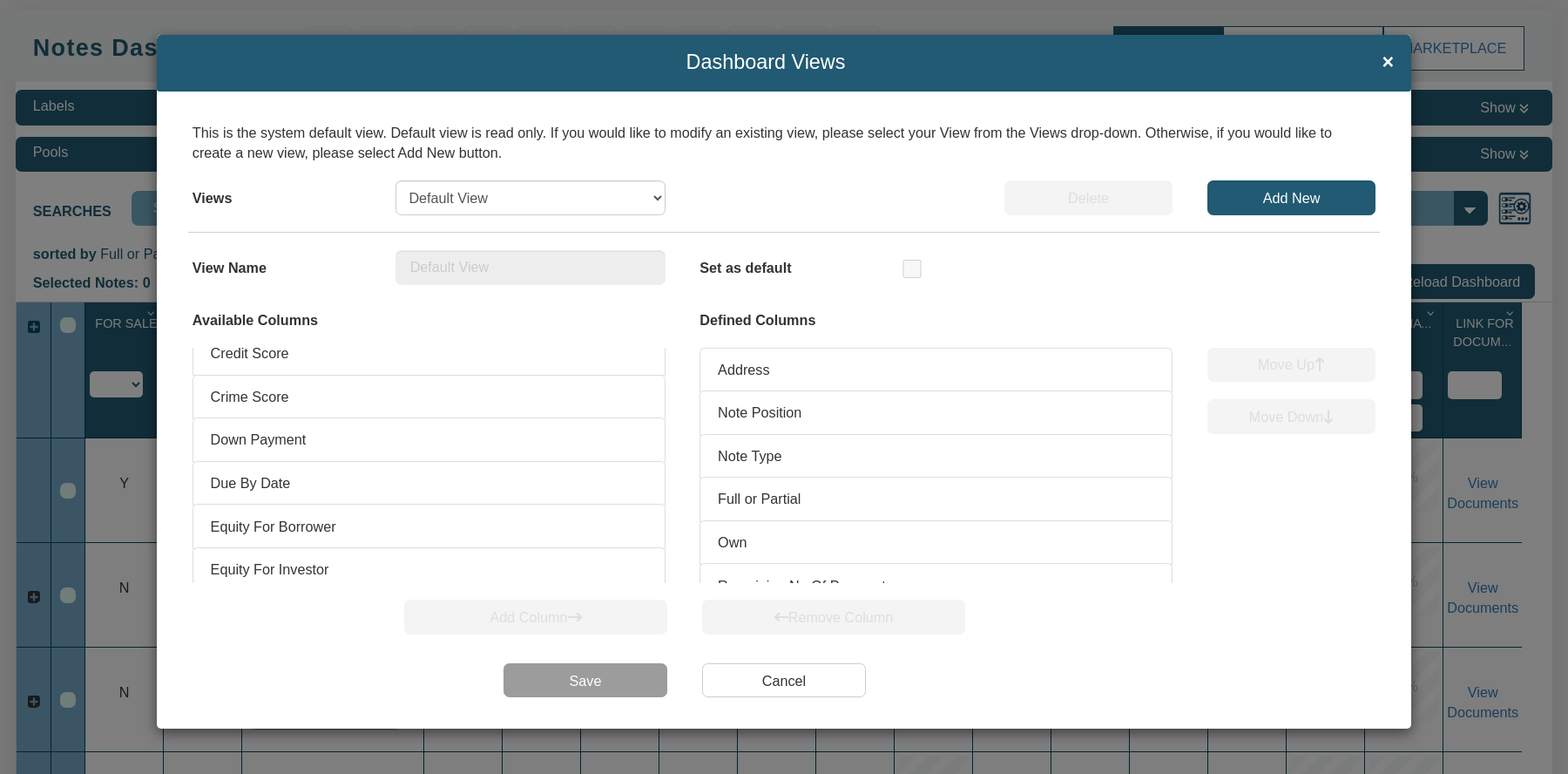 click on "×" at bounding box center (1389, 63) 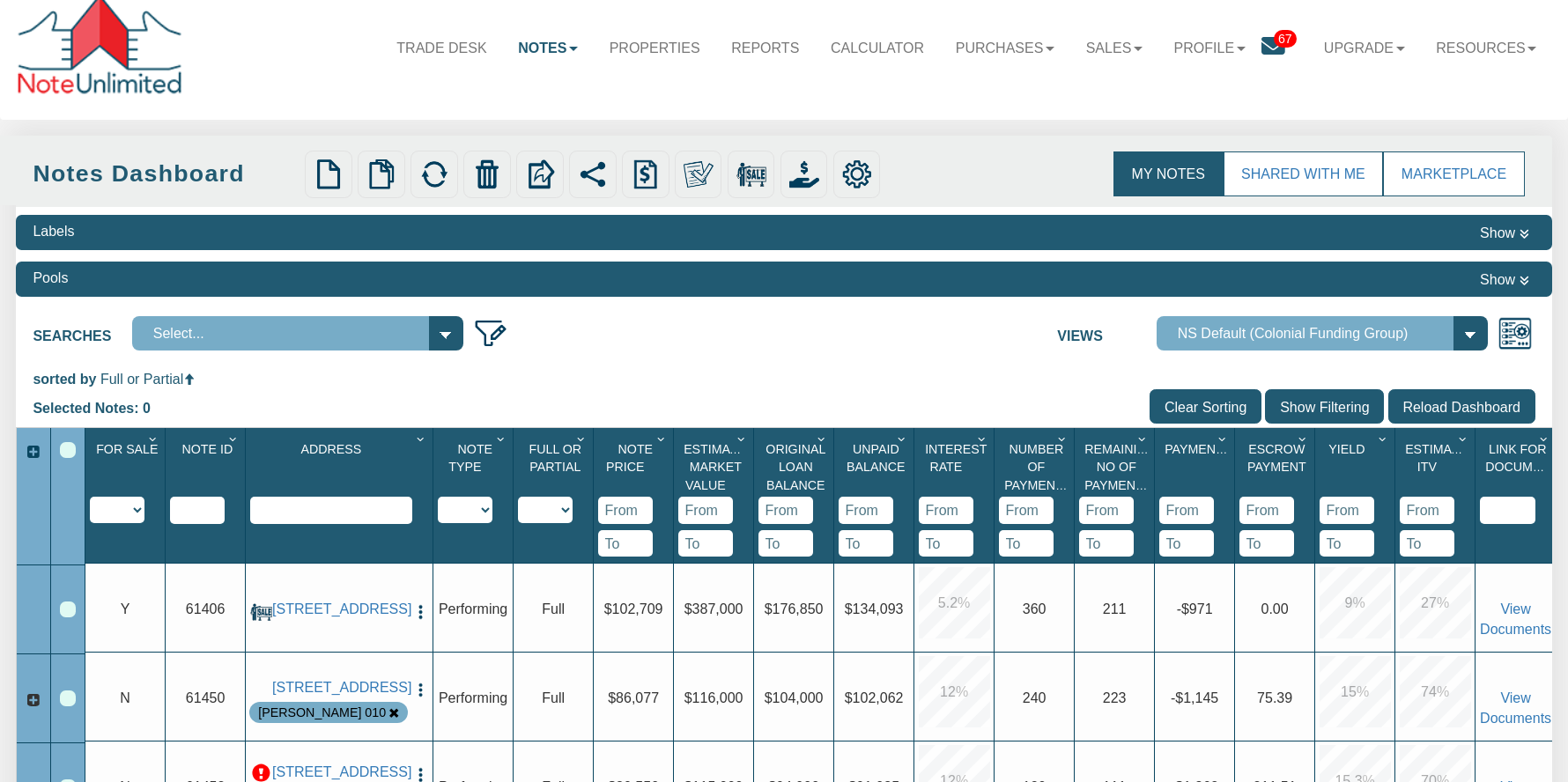 scroll, scrollTop: 22, scrollLeft: 0, axis: vertical 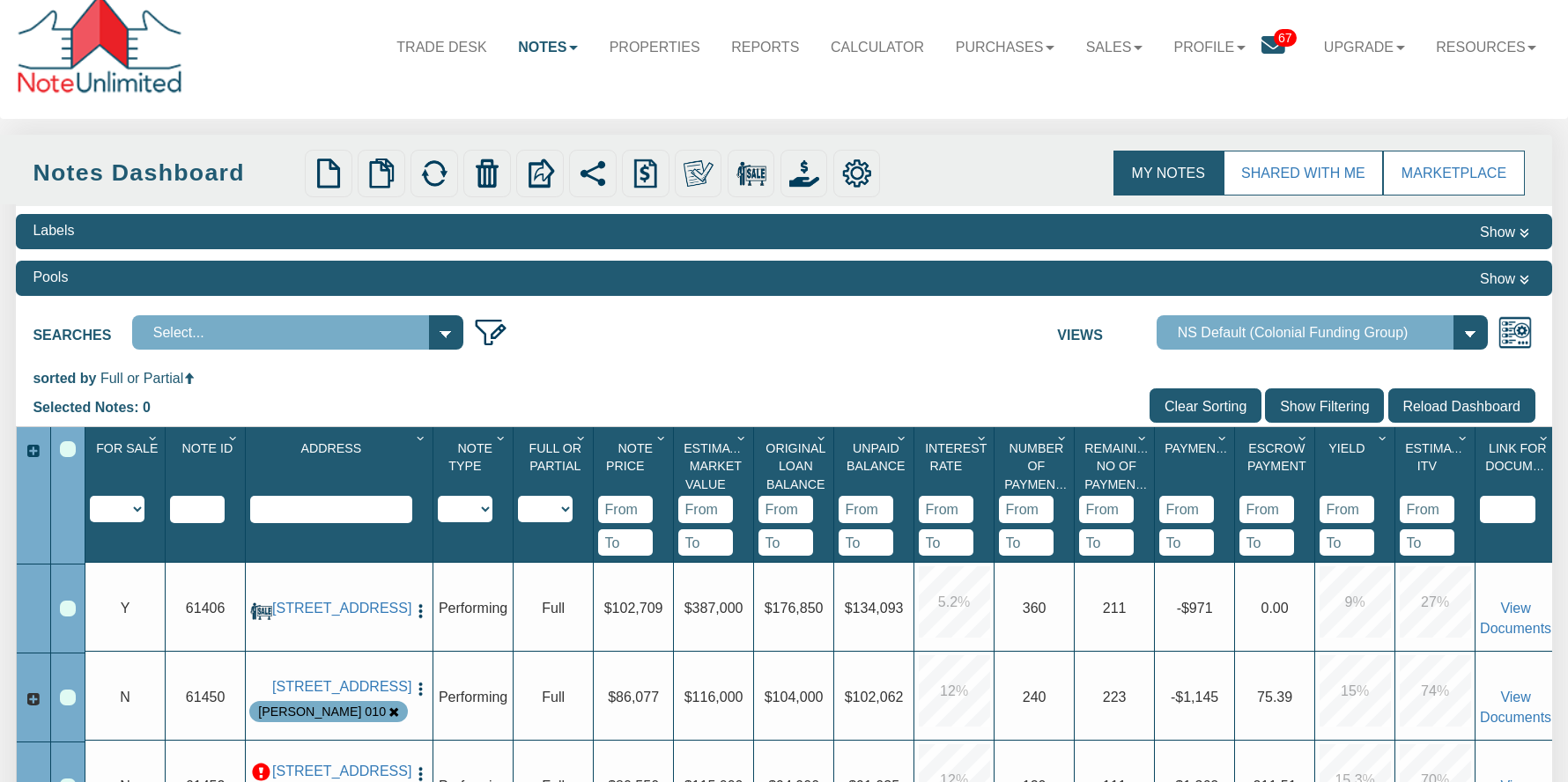 click on "Admin View Default View For Sale Note School 1 NS Default (Colonial Funding Group)" at bounding box center (1322, 332) 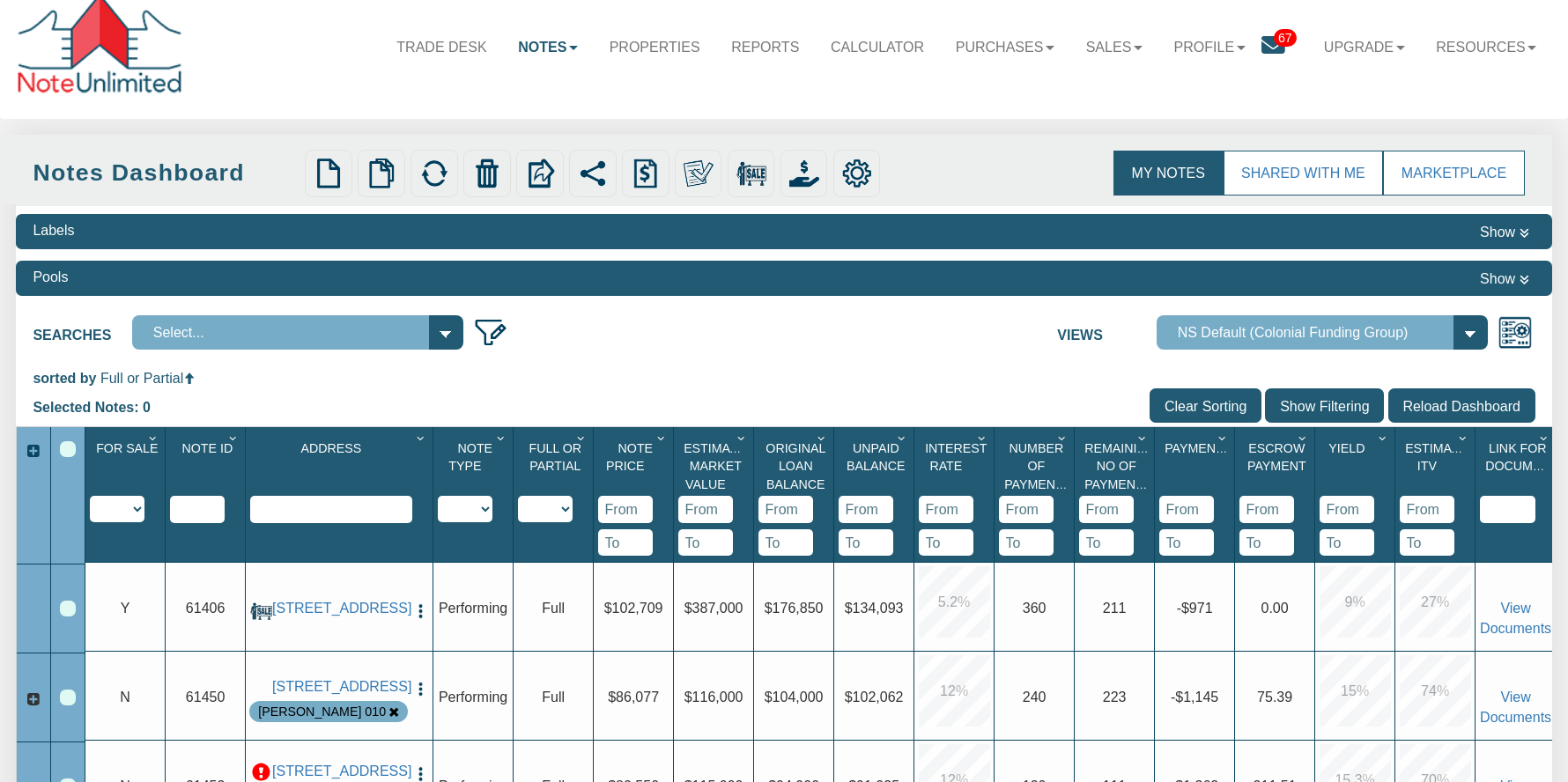 select on "3" 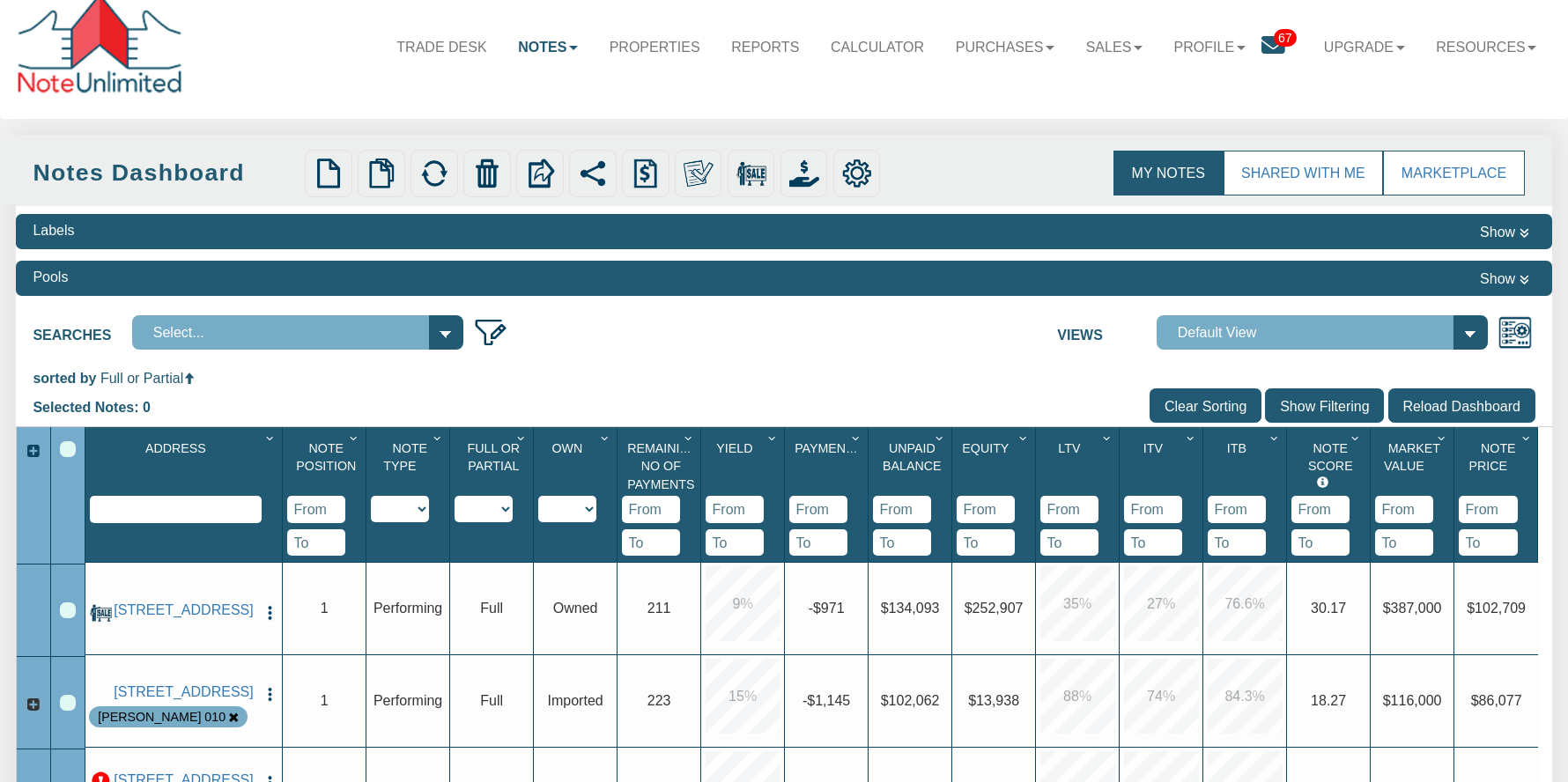 click at bounding box center (316, 509) 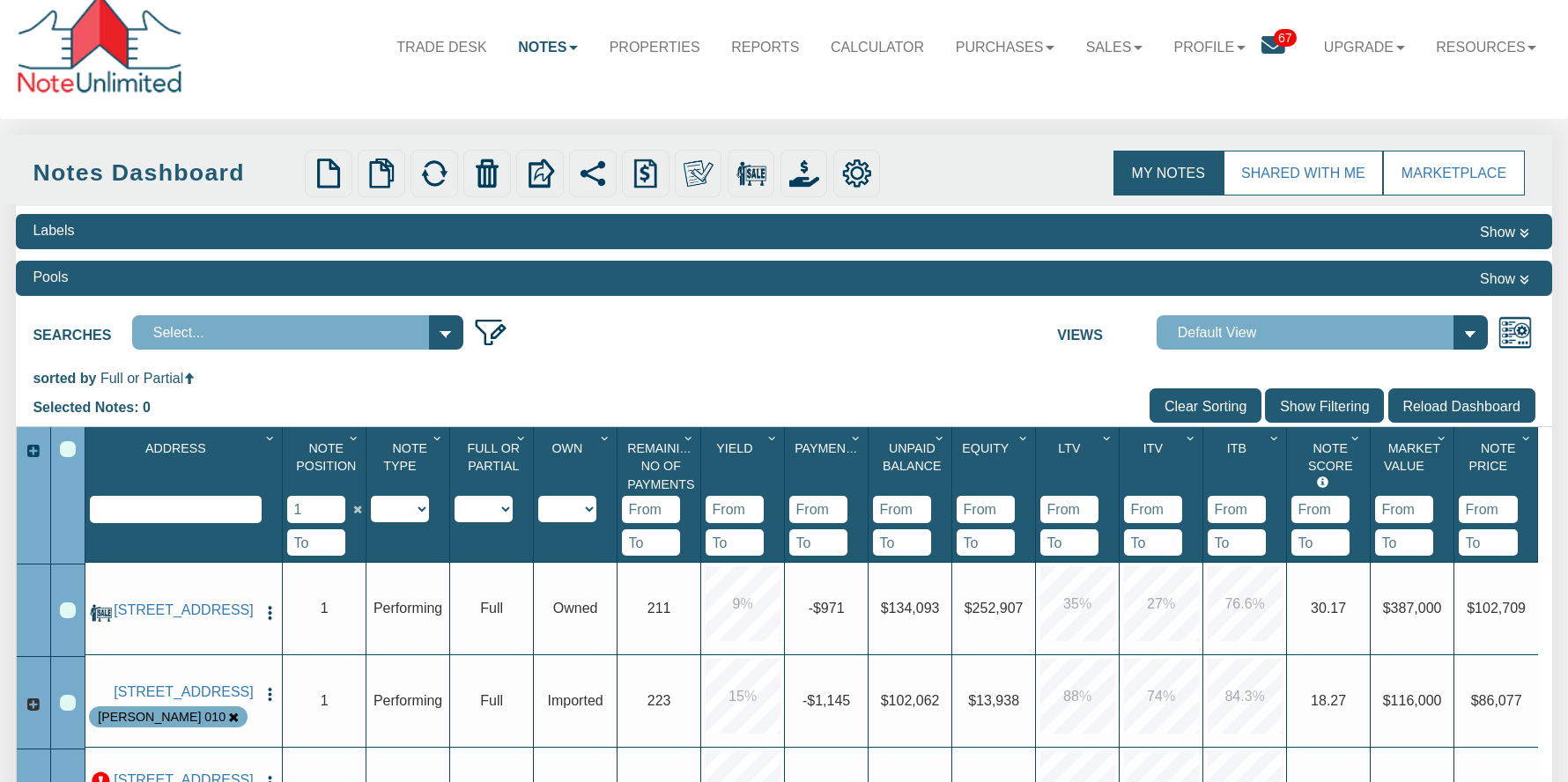 click on "Menu
Trade Desk
Notes
Dashboard
Transactions
Properties
Reports
Calculator
67" at bounding box center (784, 812) 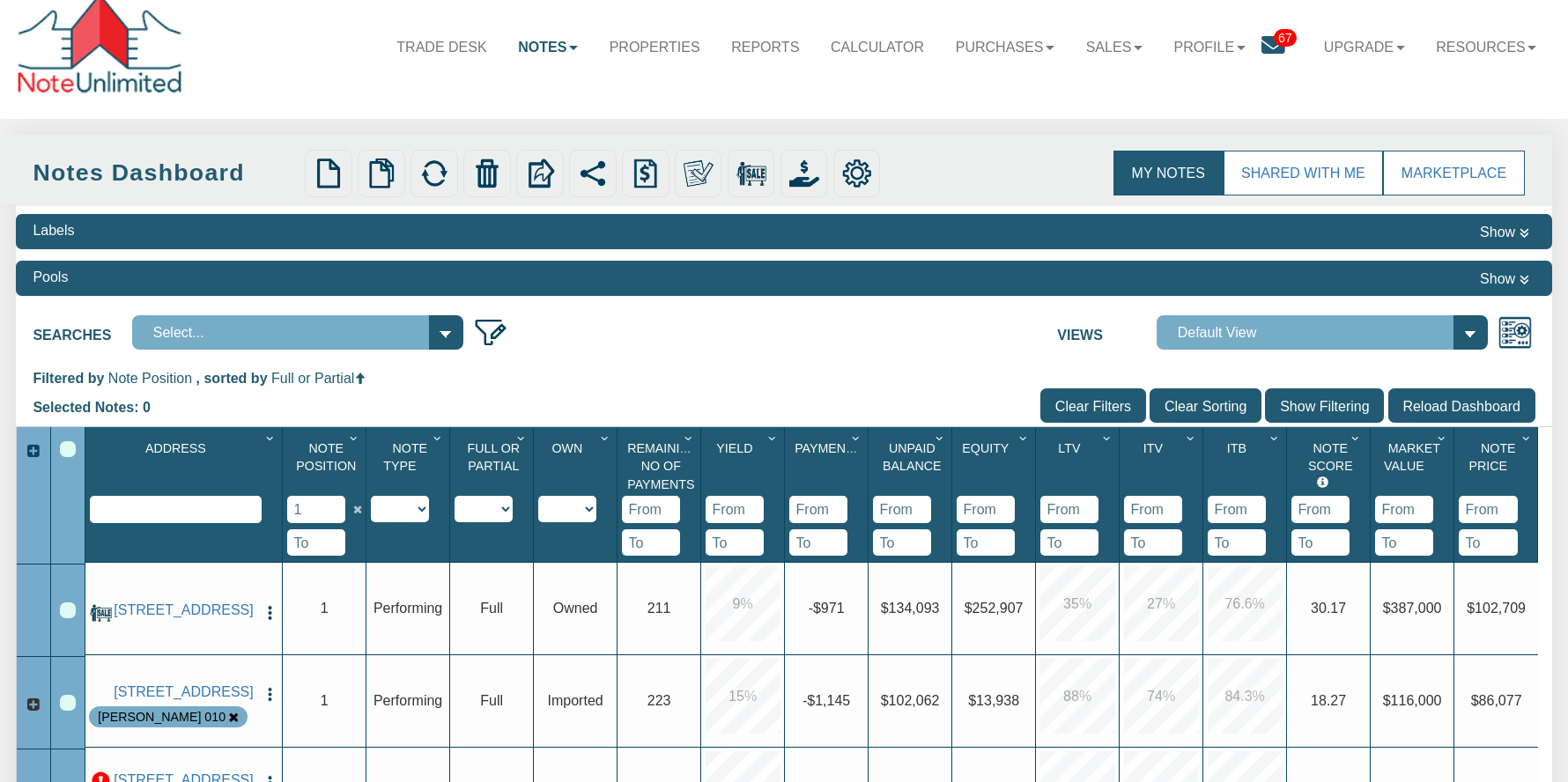 drag, startPoint x: 322, startPoint y: 513, endPoint x: 292, endPoint y: 513, distance: 30 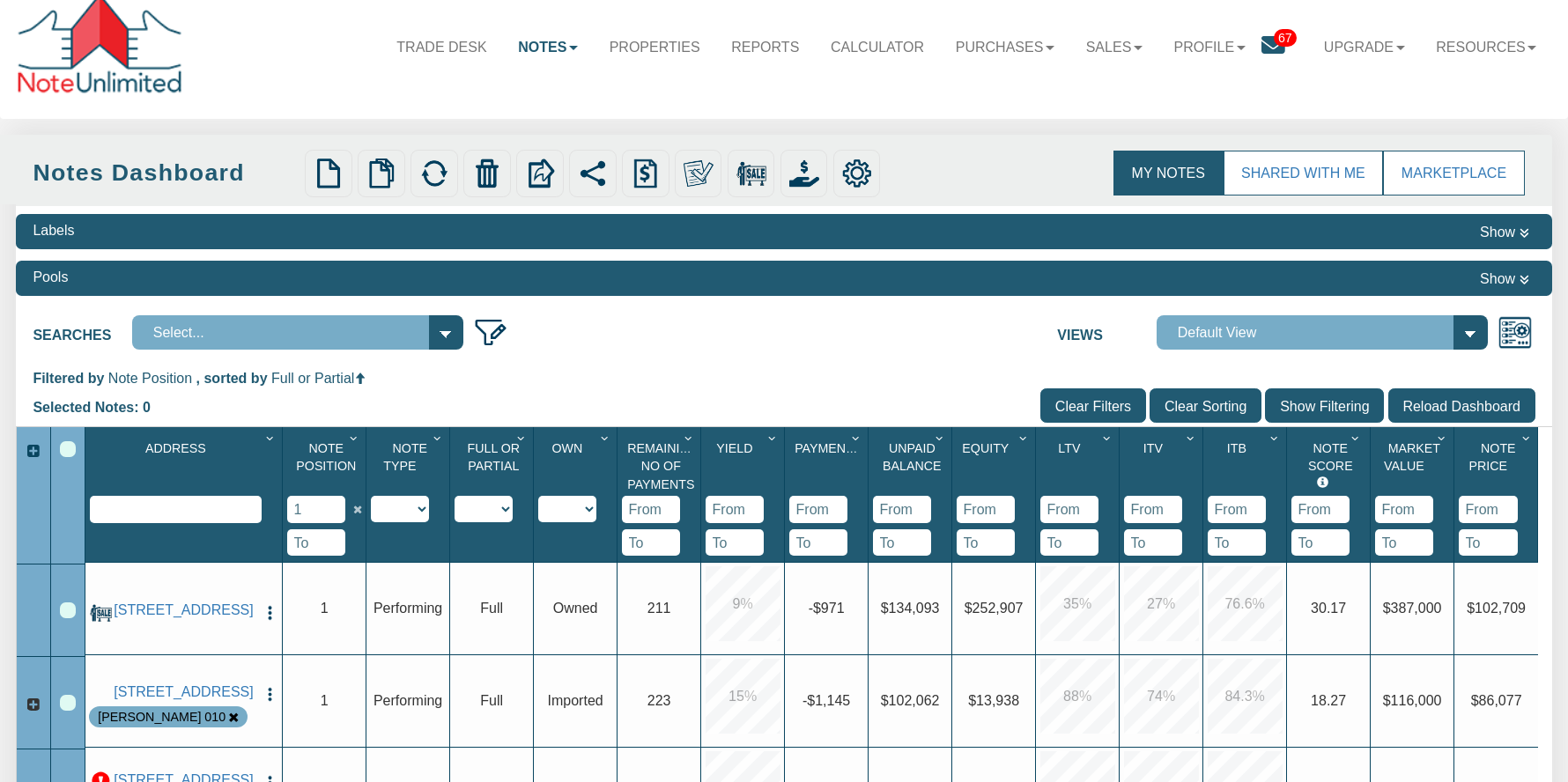 type on "2" 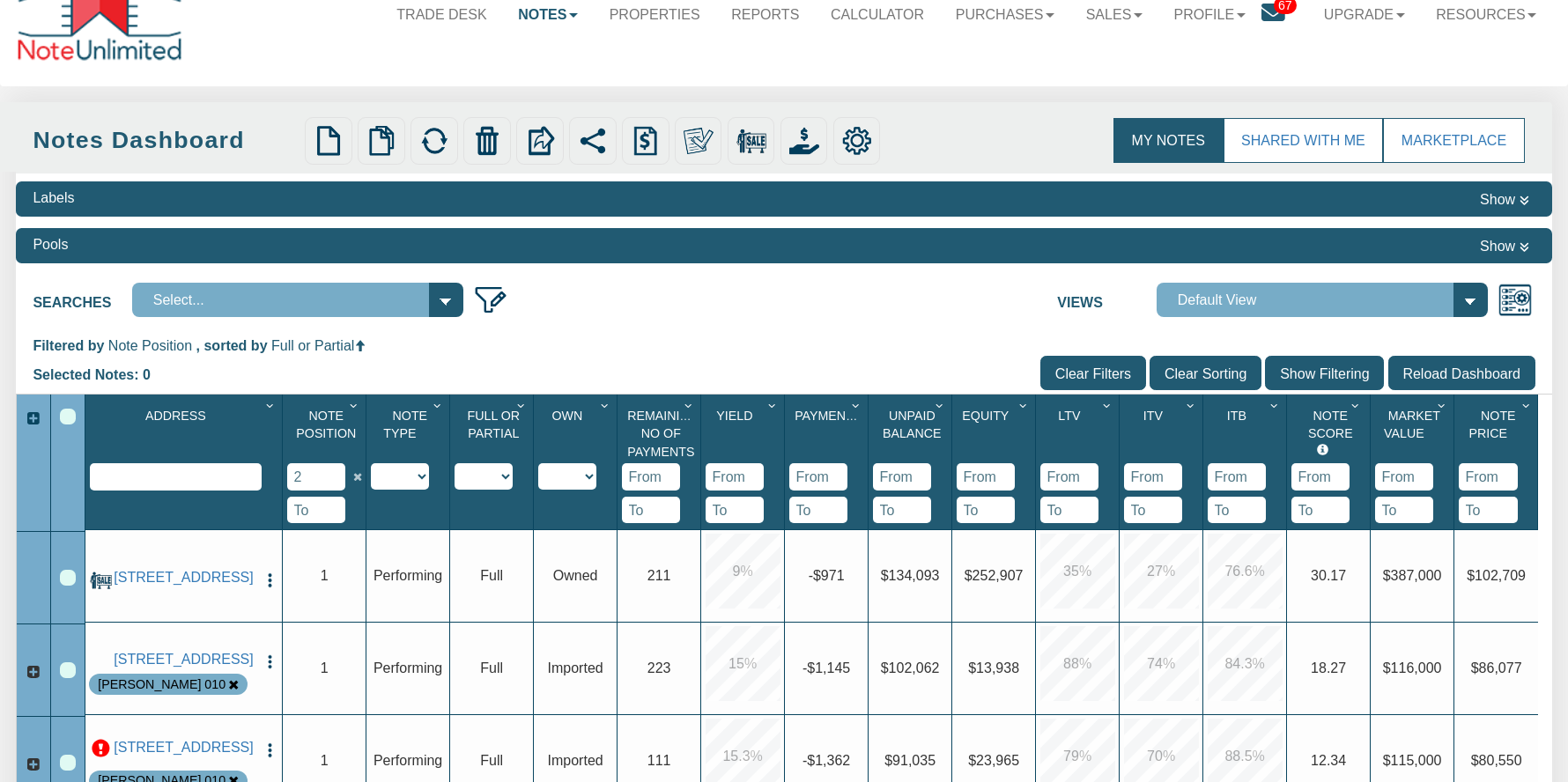 scroll, scrollTop: 61, scrollLeft: 0, axis: vertical 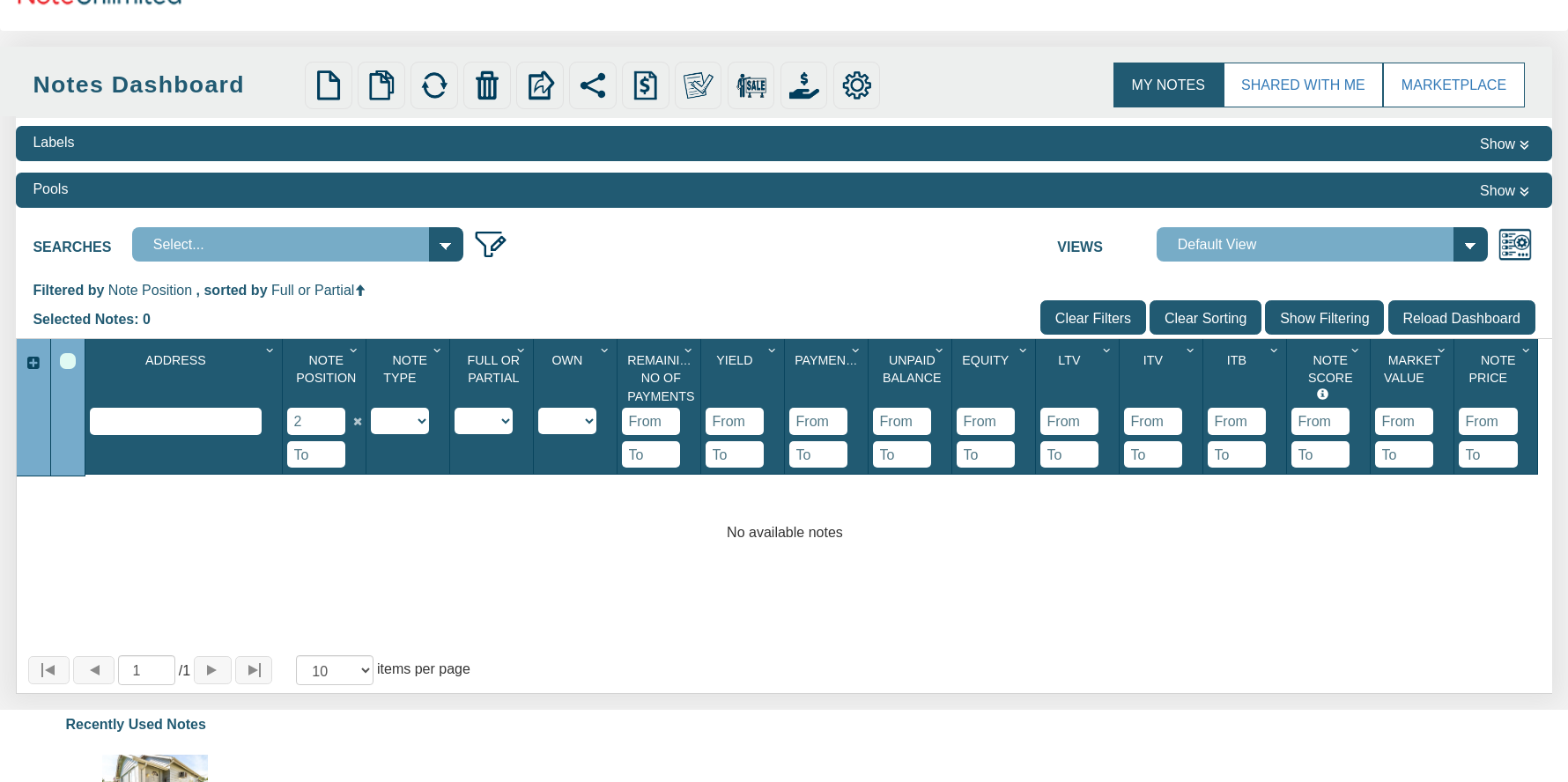 drag, startPoint x: 313, startPoint y: 427, endPoint x: 295, endPoint y: 427, distance: 18 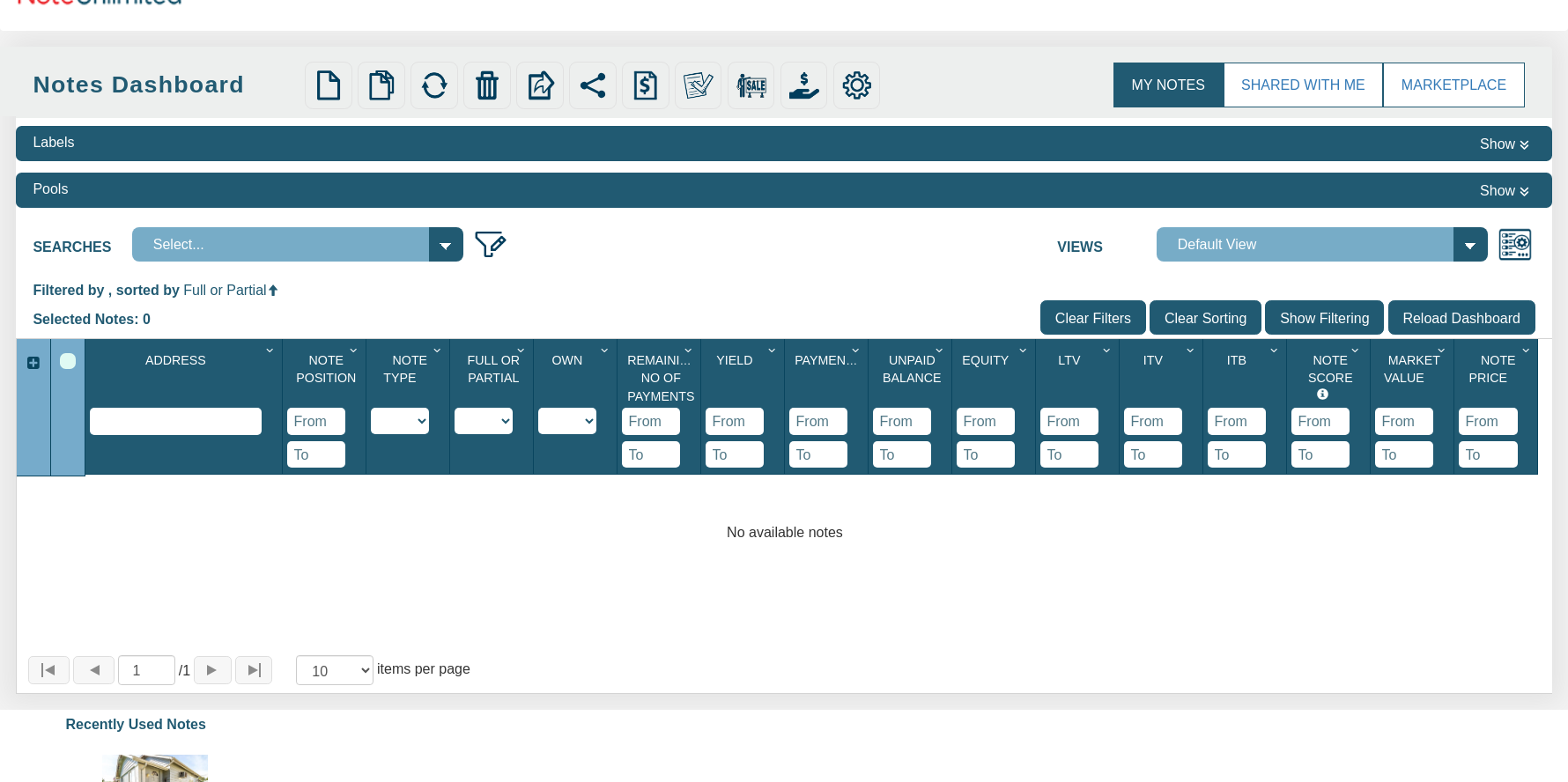 type 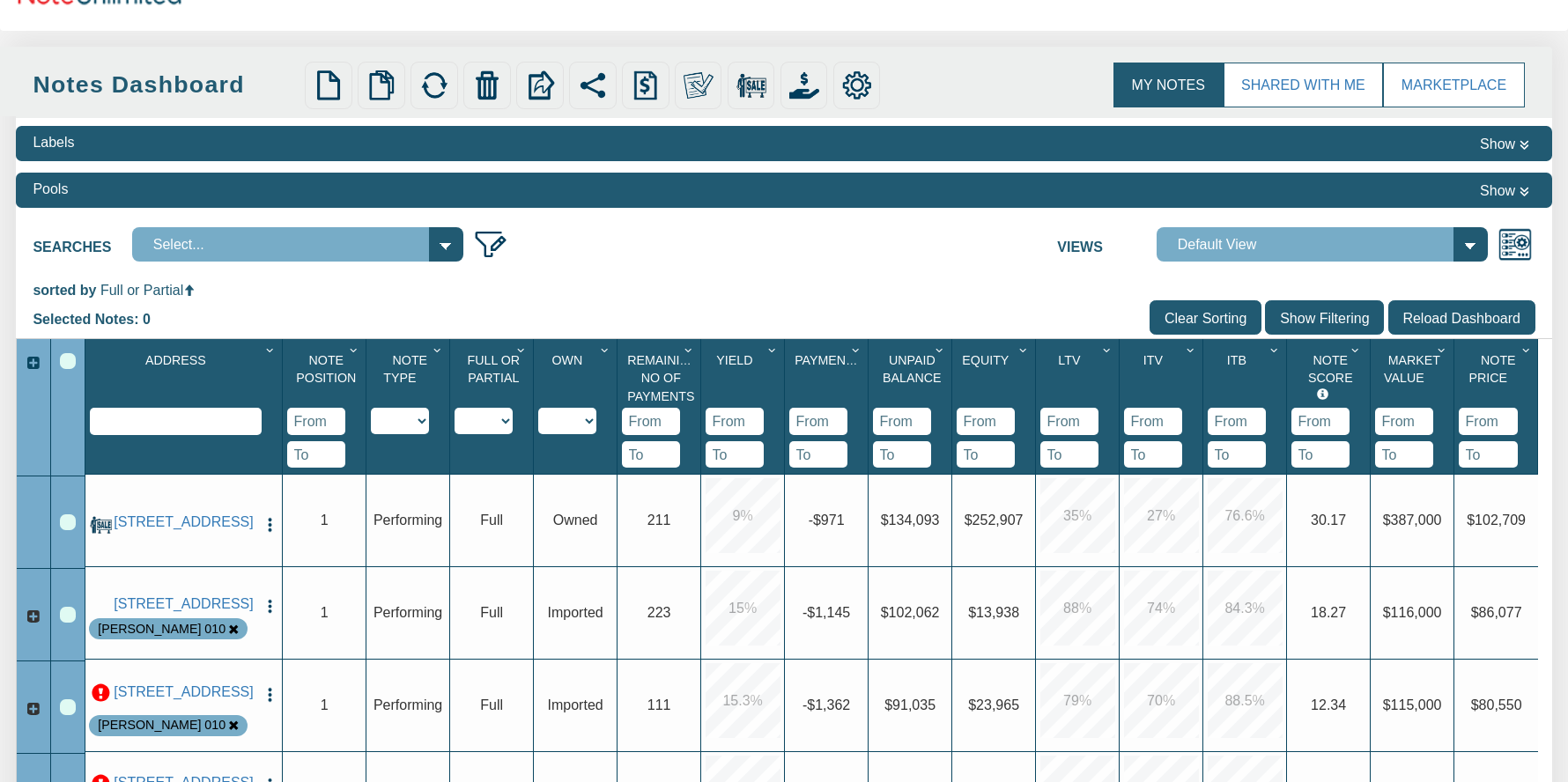 click on "Clear Sorting" at bounding box center [1205, 317] 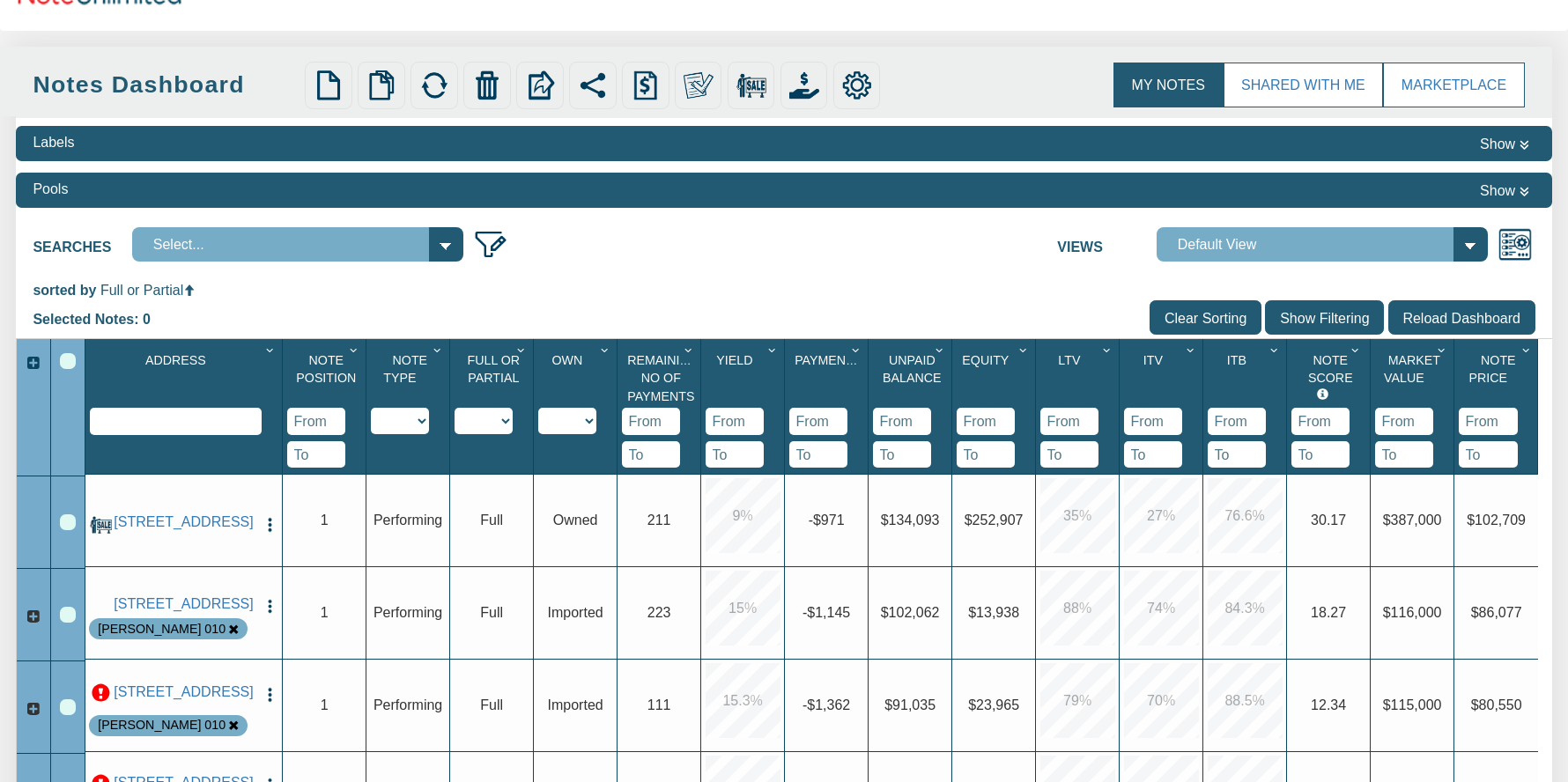 scroll, scrollTop: 0, scrollLeft: 0, axis: both 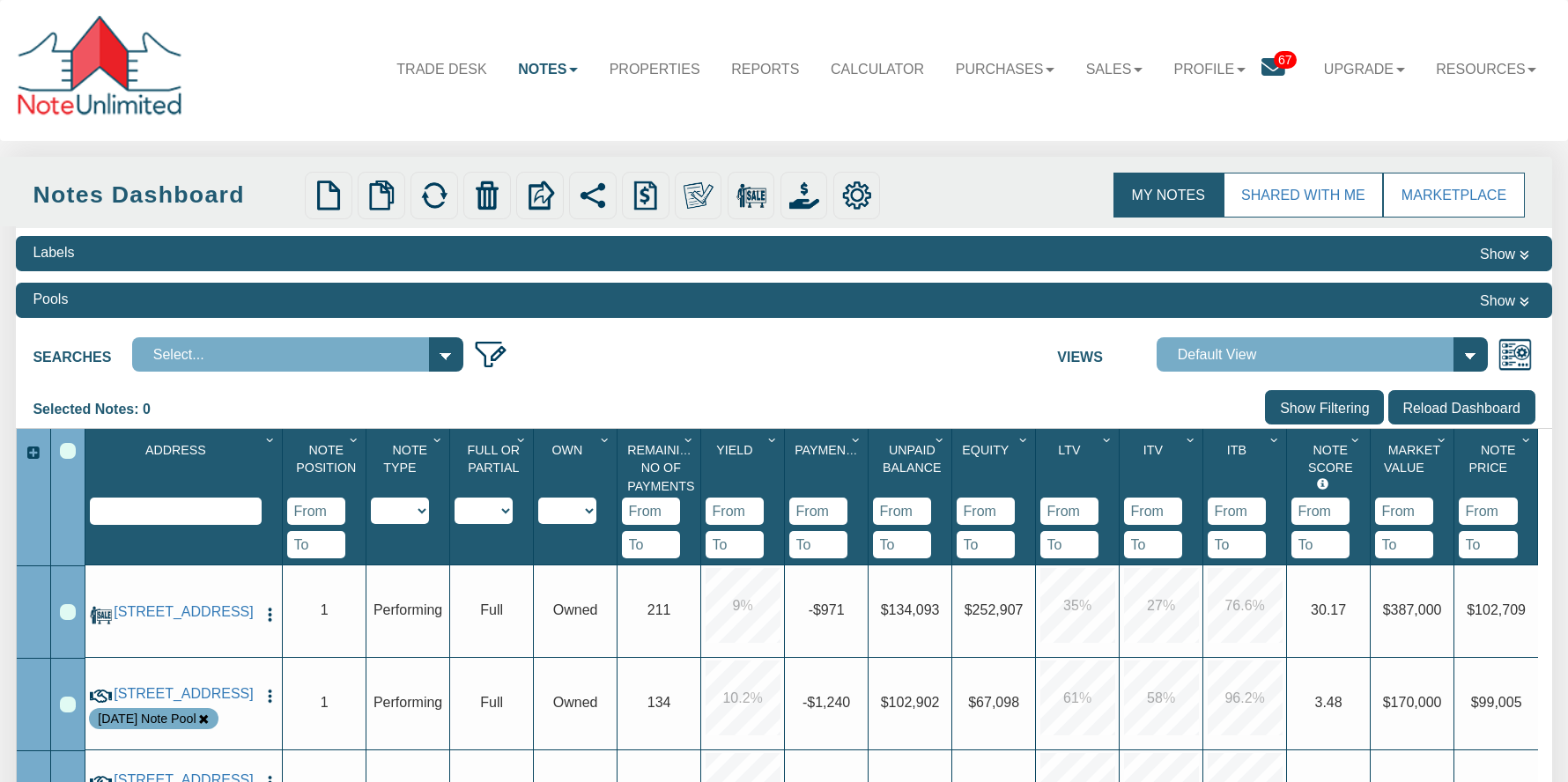 click on "Note Position" at bounding box center [326, 459] 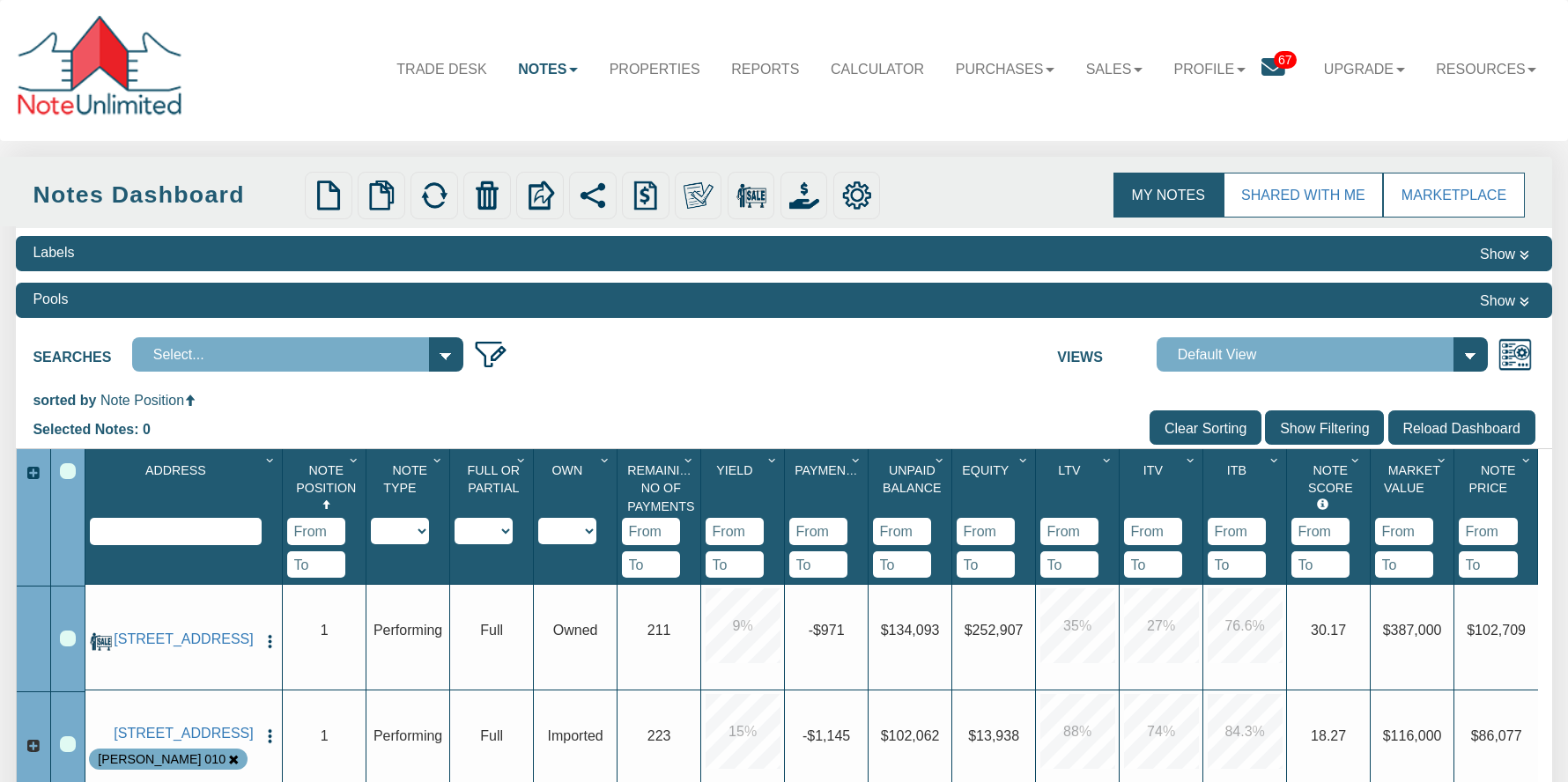scroll, scrollTop: 7, scrollLeft: 0, axis: vertical 